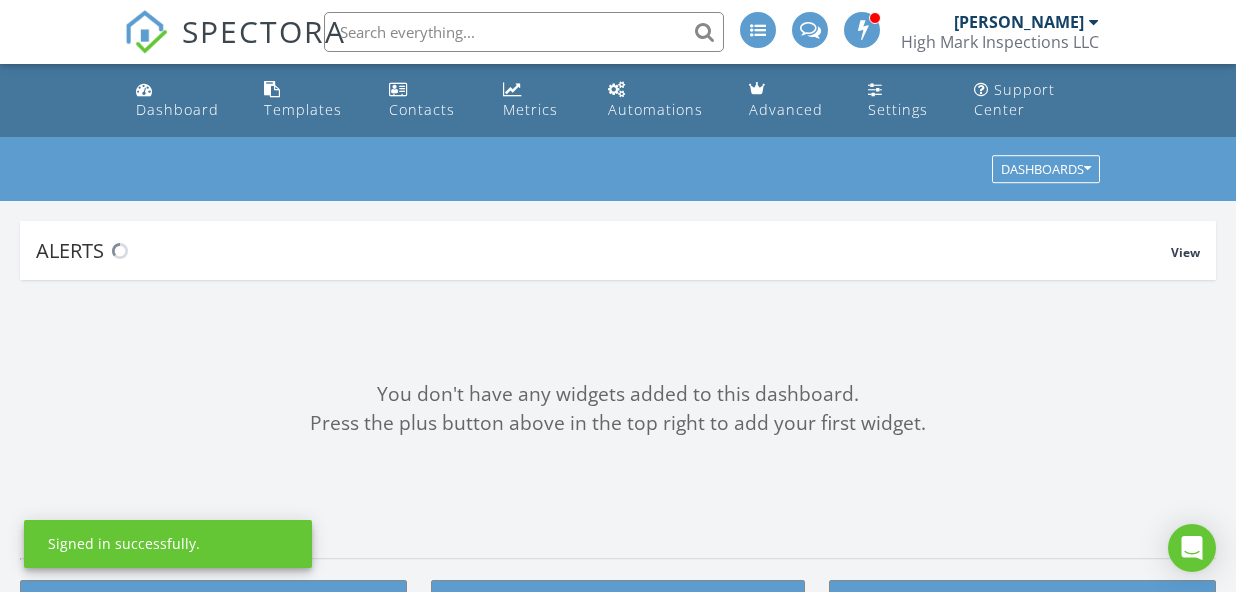 scroll, scrollTop: 0, scrollLeft: 0, axis: both 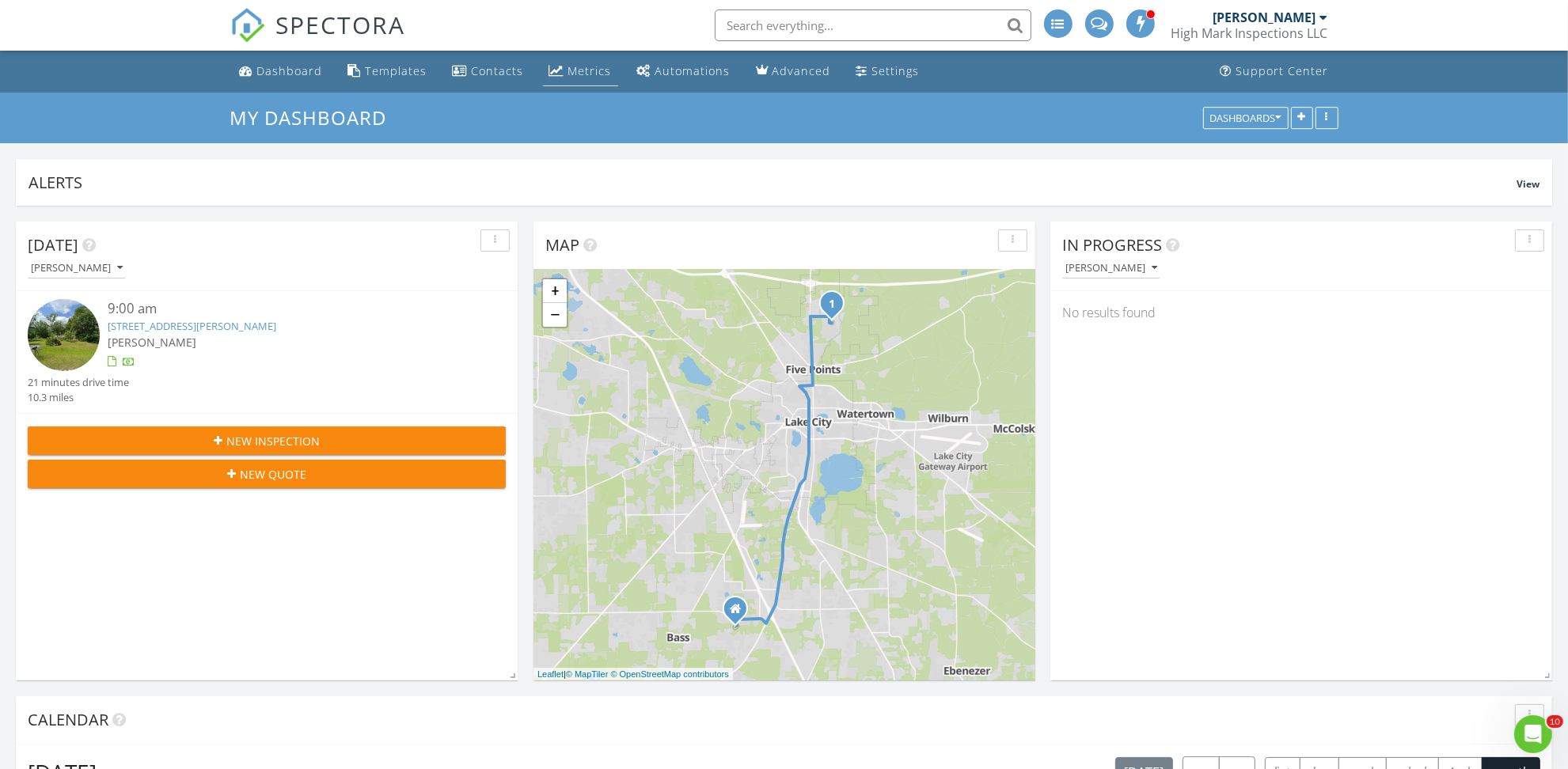 click on "Metrics" at bounding box center [590, 70] 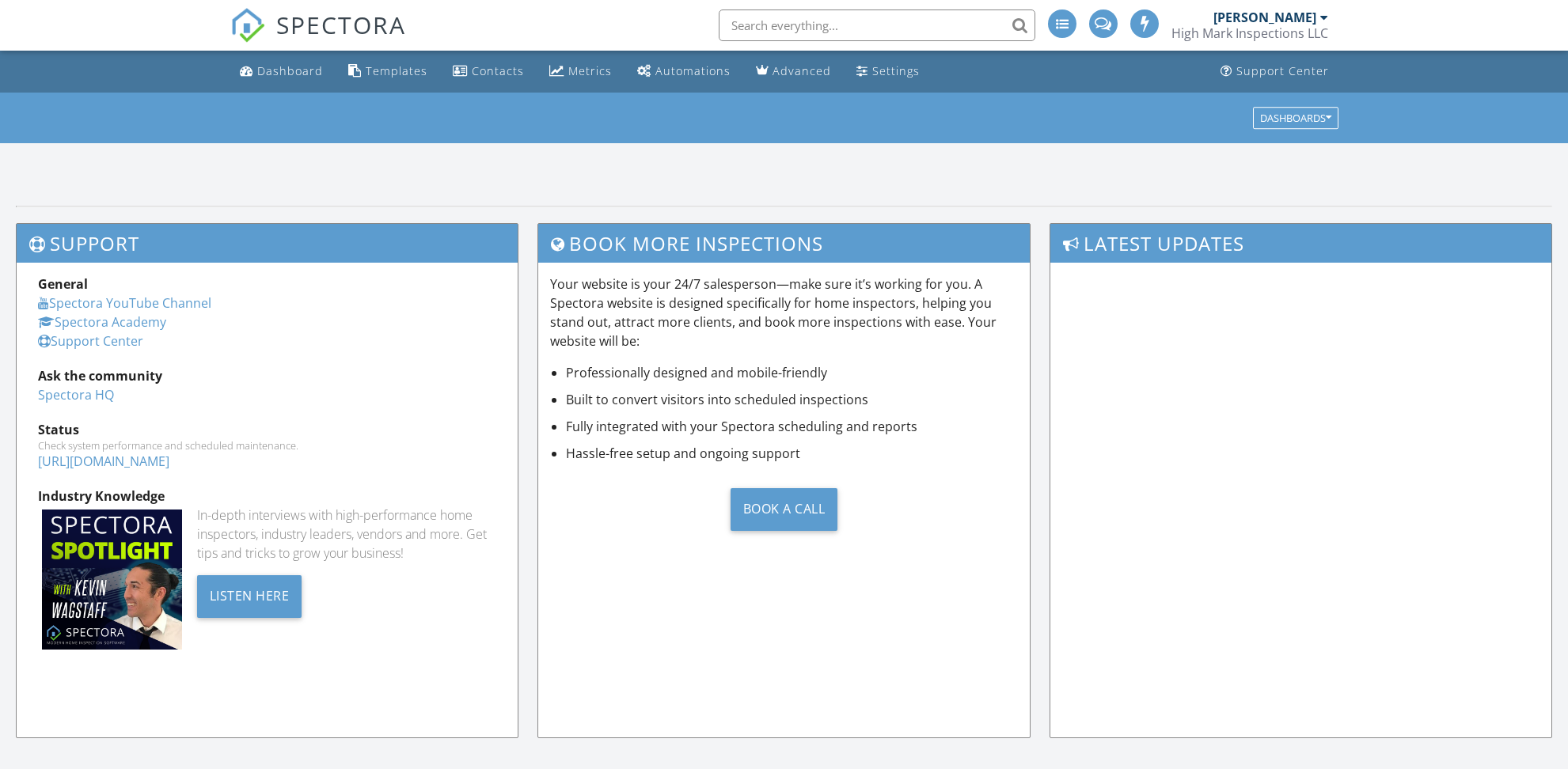 scroll, scrollTop: 0, scrollLeft: 0, axis: both 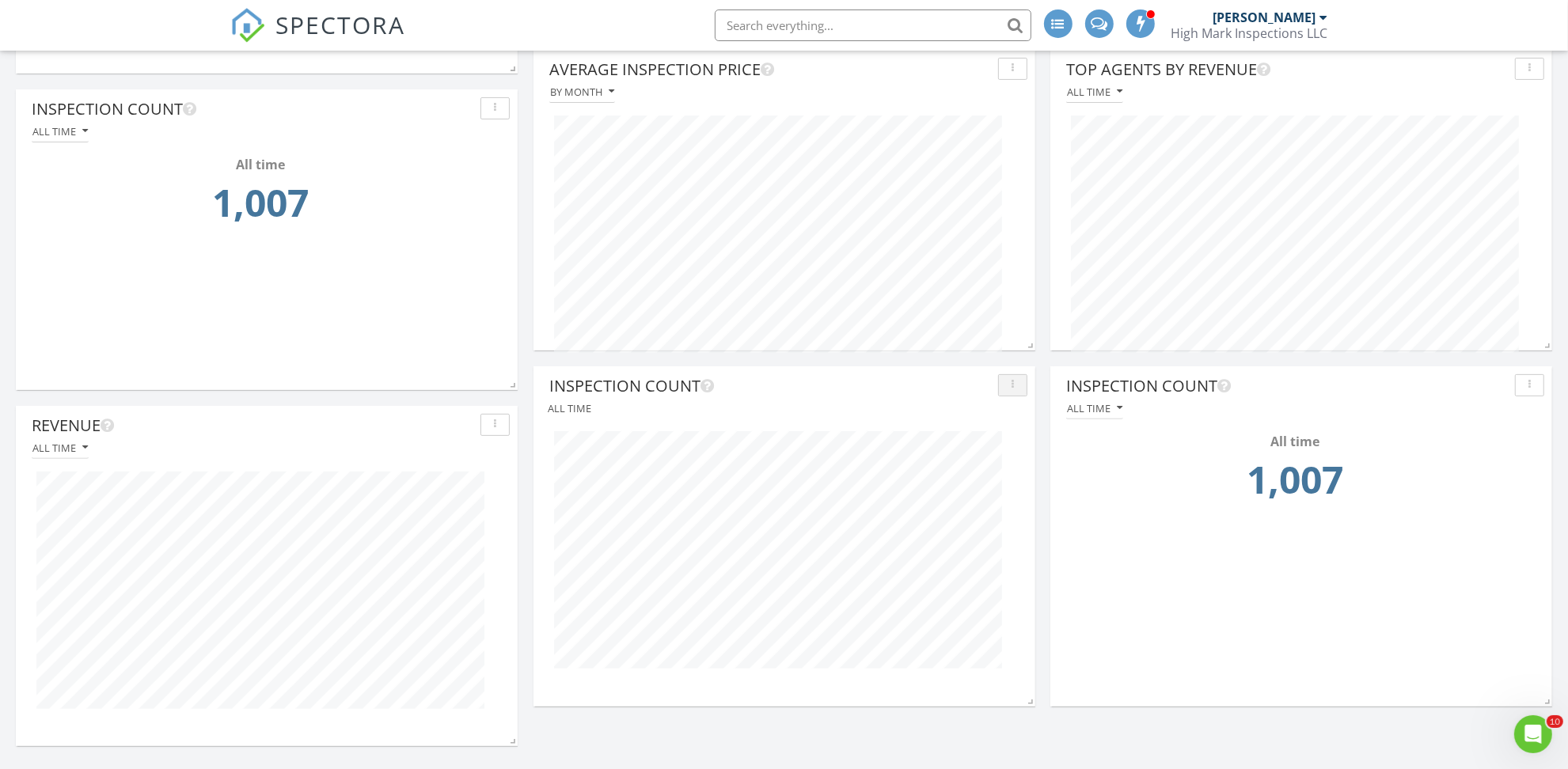 click at bounding box center [1012, 385] 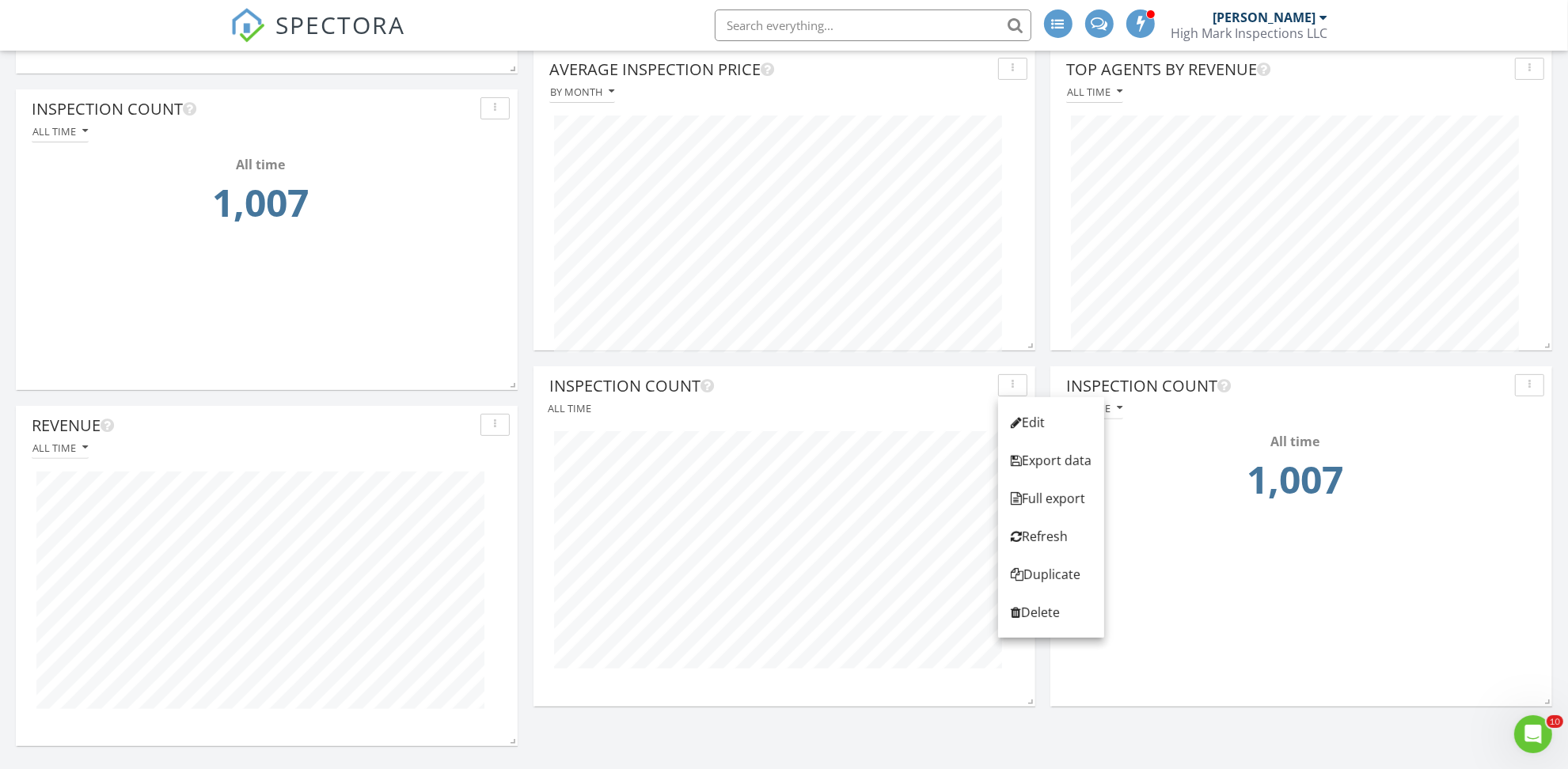 click on "All time" at bounding box center [784, 408] 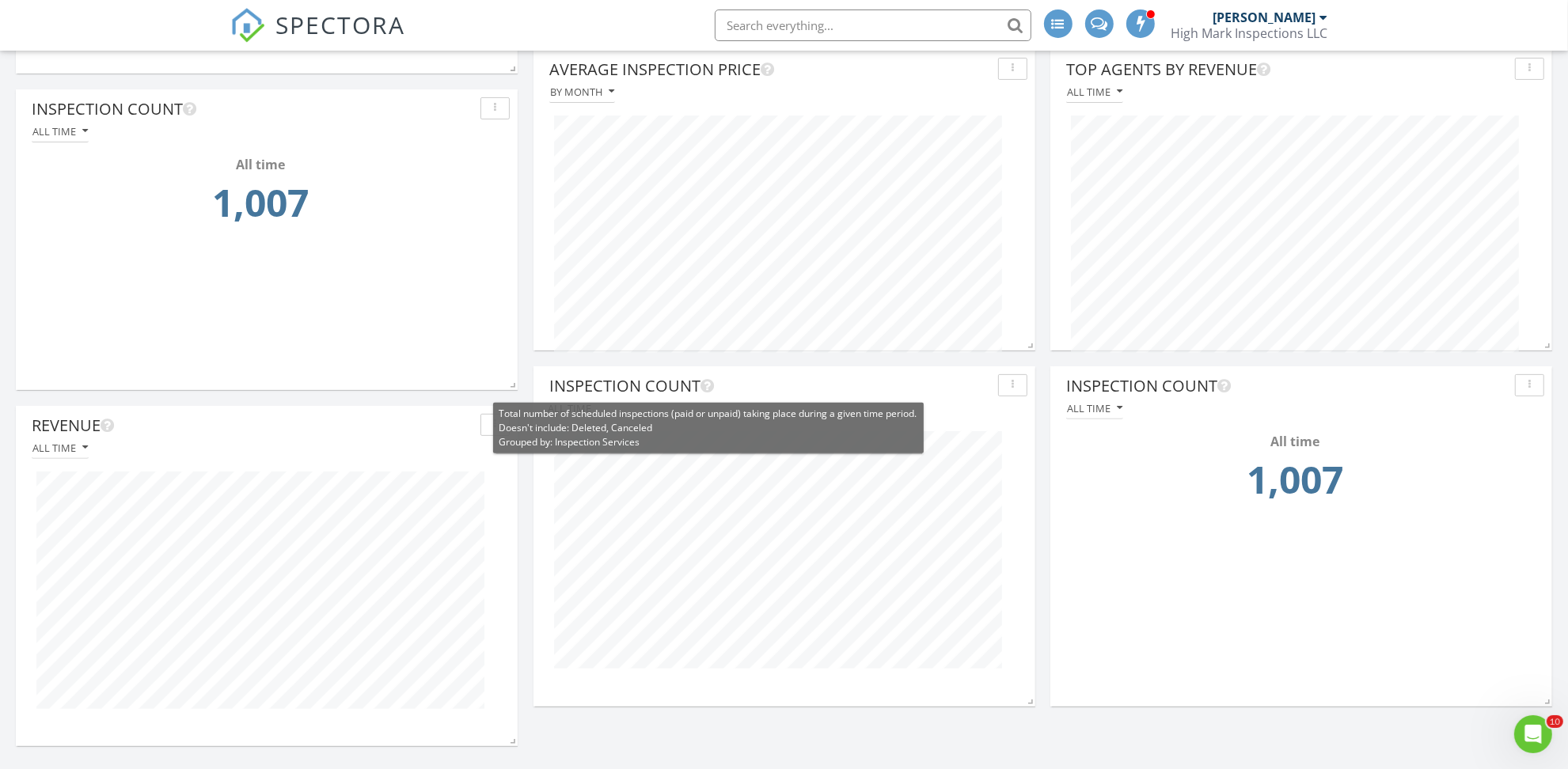 click at bounding box center (707, 386) 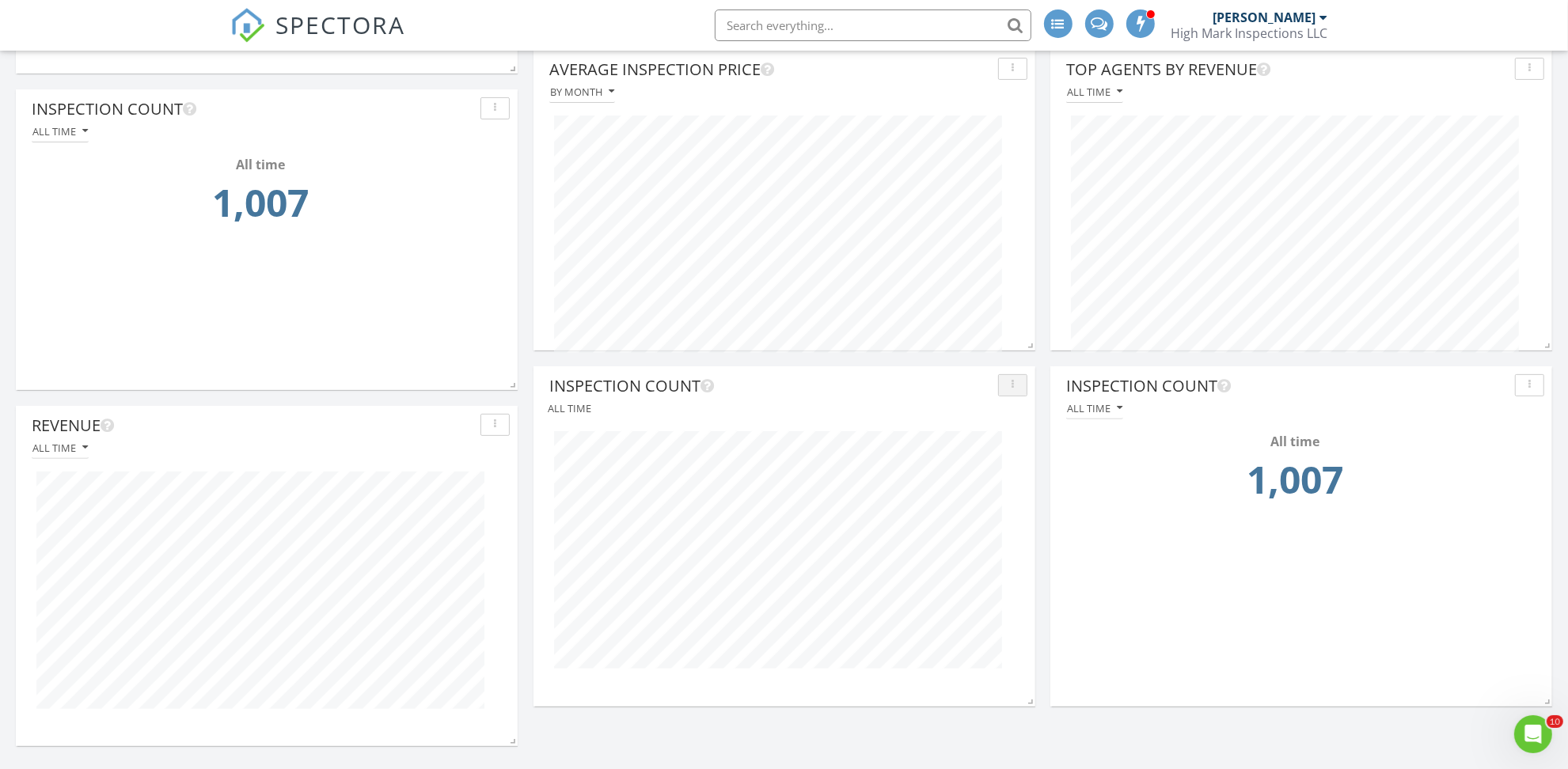 click at bounding box center [1012, 385] 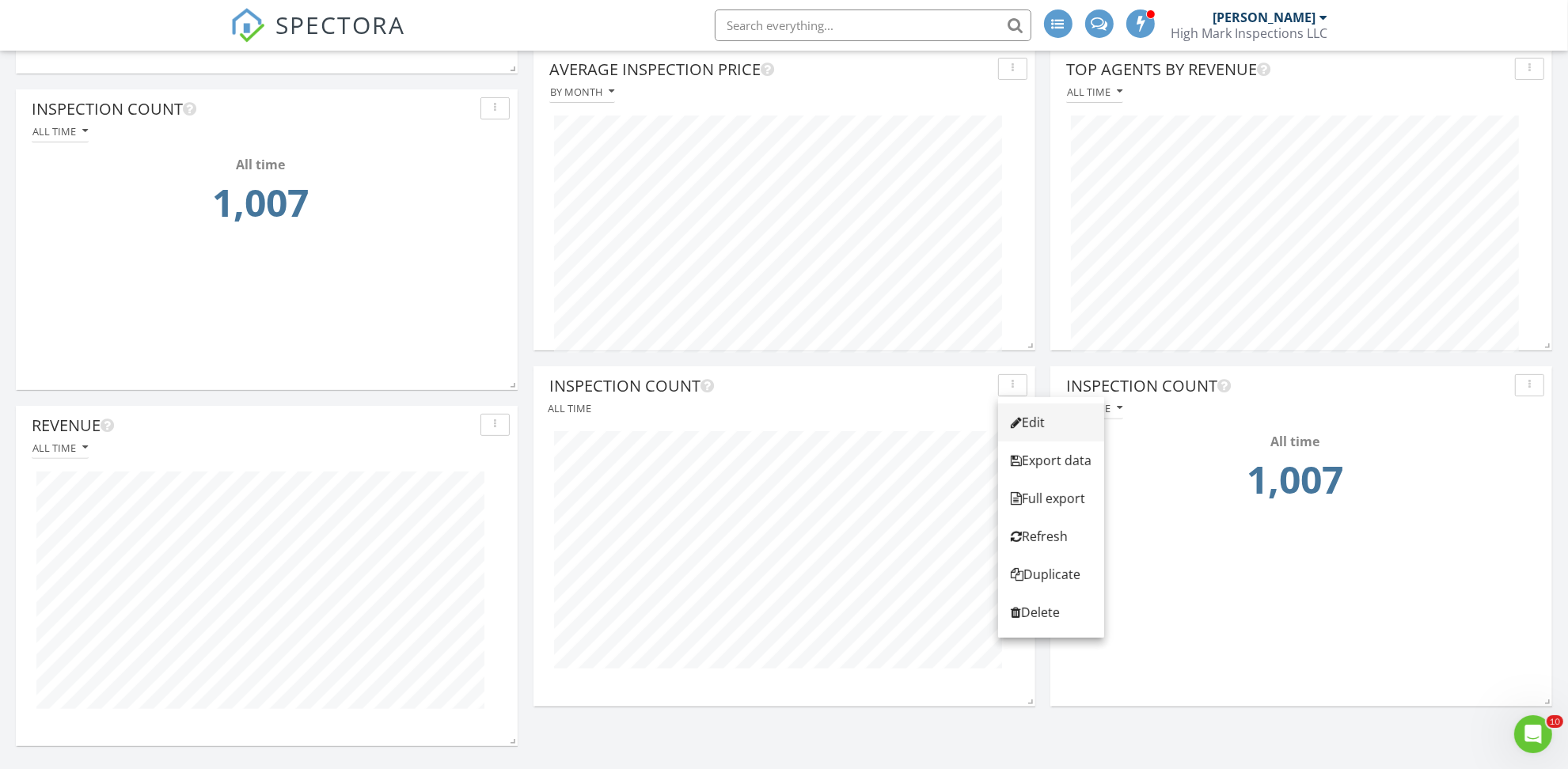 click on "Edit" at bounding box center [1051, 422] 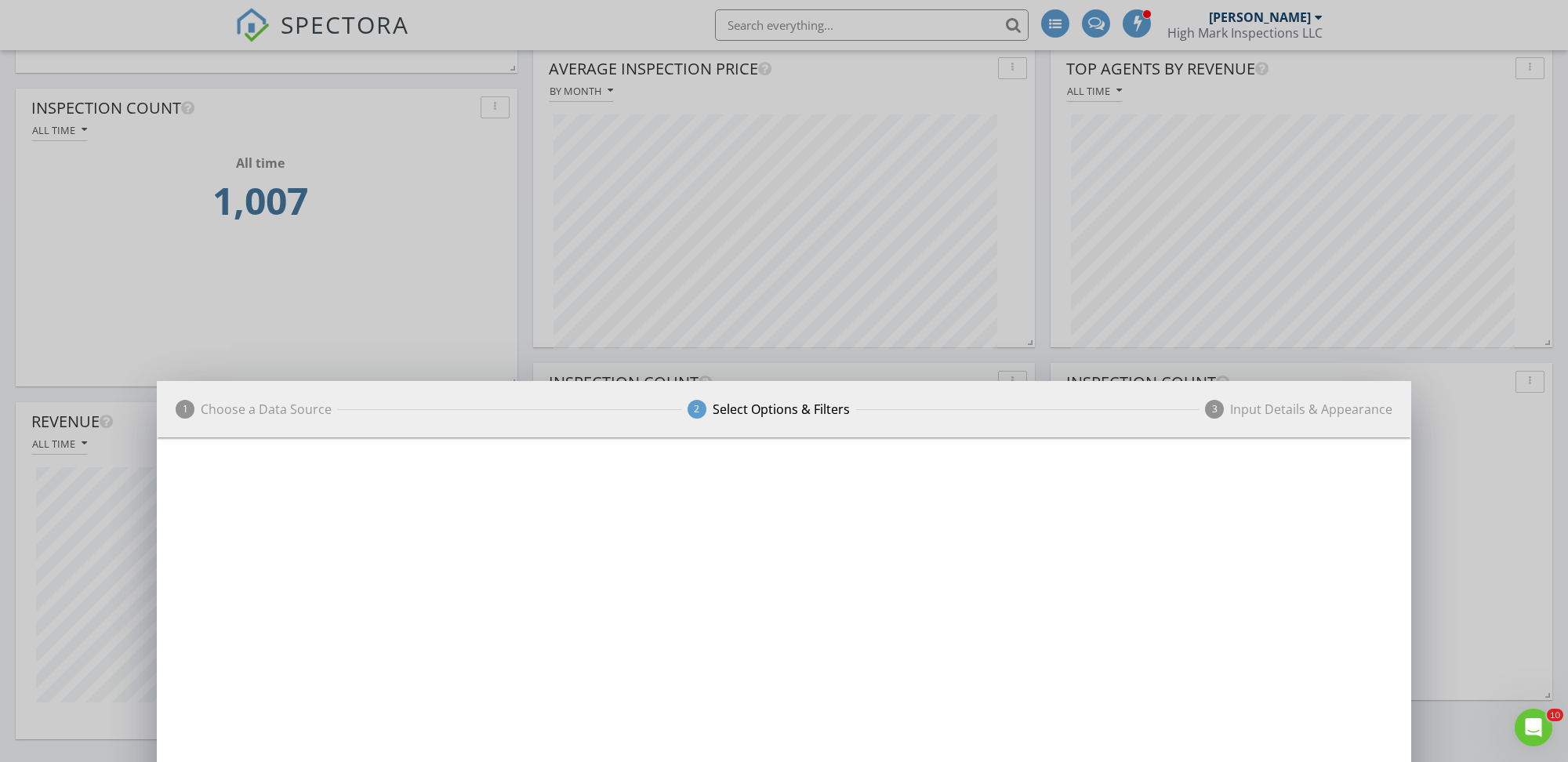 scroll, scrollTop: 8, scrollLeft: 8, axis: both 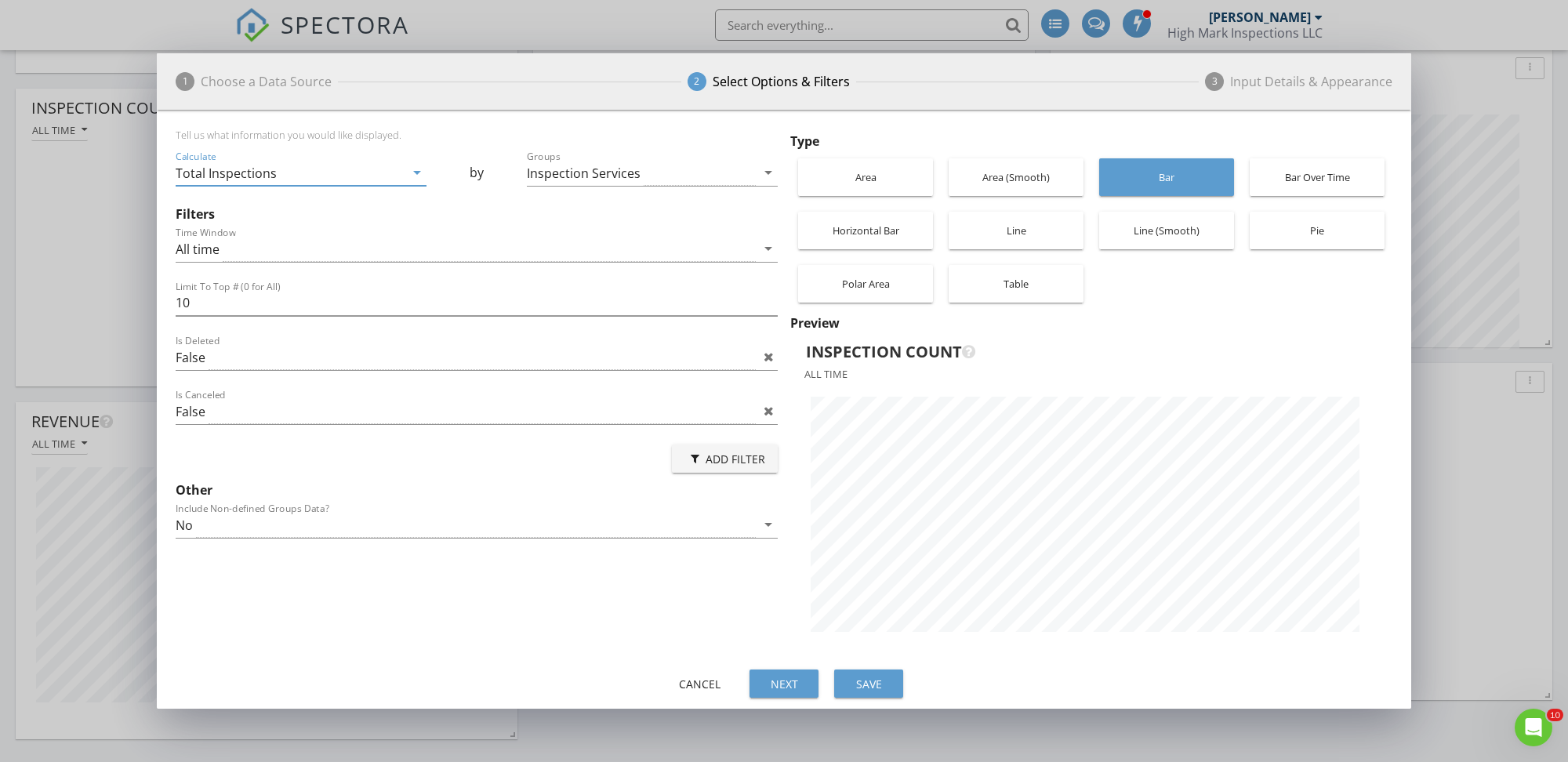 click on "arrow_drop_down" at bounding box center (417, 172) 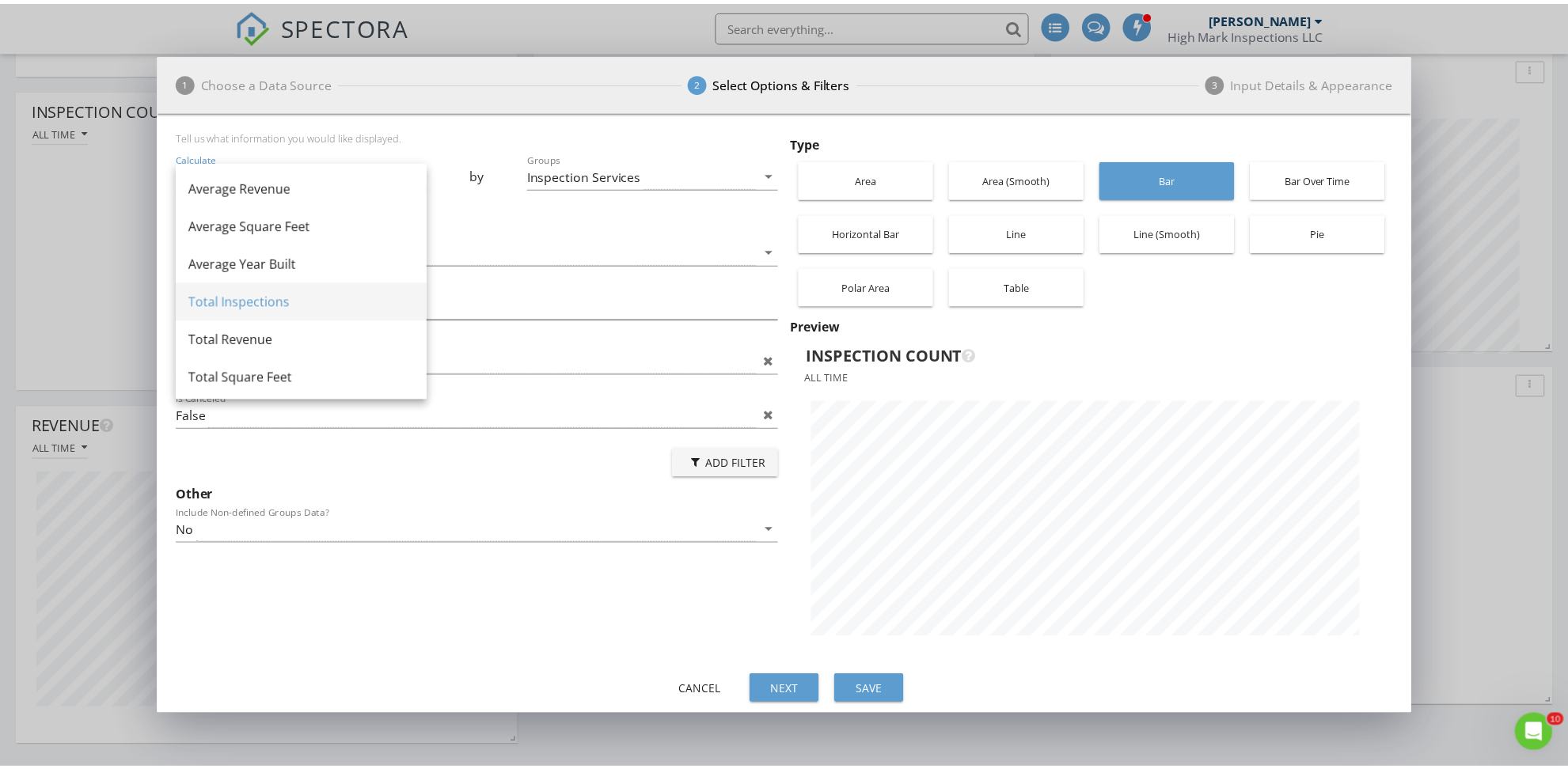 scroll, scrollTop: 2, scrollLeft: 0, axis: vertical 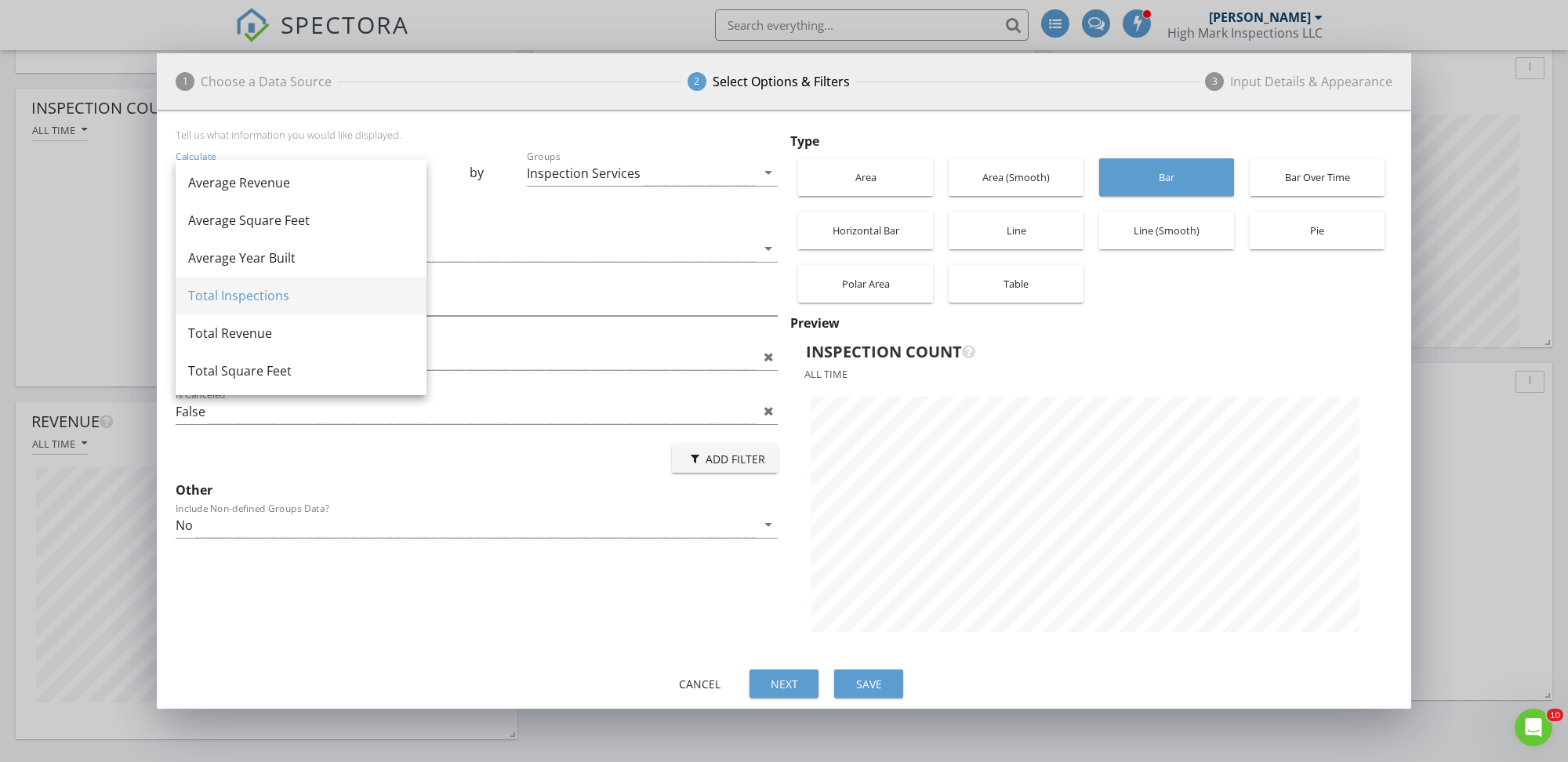 click on "Total Inspections" at bounding box center (301, 296) 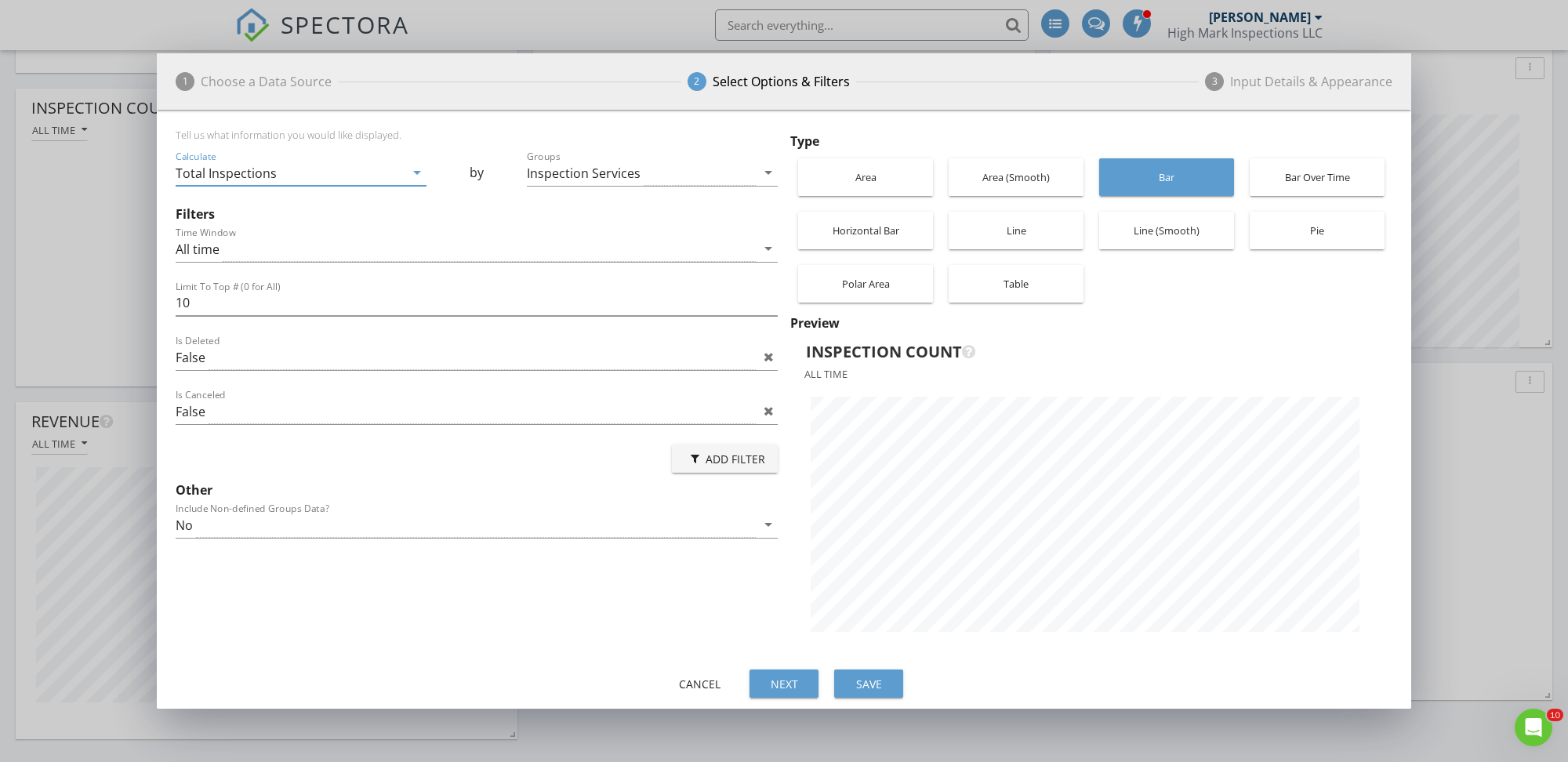 click on "1
Choose a Data Source
2
Select Options & Filters
3
Input Details & Appearance
Inspection Data
All inspections in our system, including canceled, deleted, unconfirmed, paid, and unpaid inspections. (You can further filter using 'Filters'.)
Payment Data
Payments you've collected from your clients
Agent Data
Client's agent data (paid inspections only)
Service Data
Services connected to paid inspections
Add-On Data
Add-Ons connected to paid inspections
Inspector Data
Calculate Total Inspections" at bounding box center (784, 381) 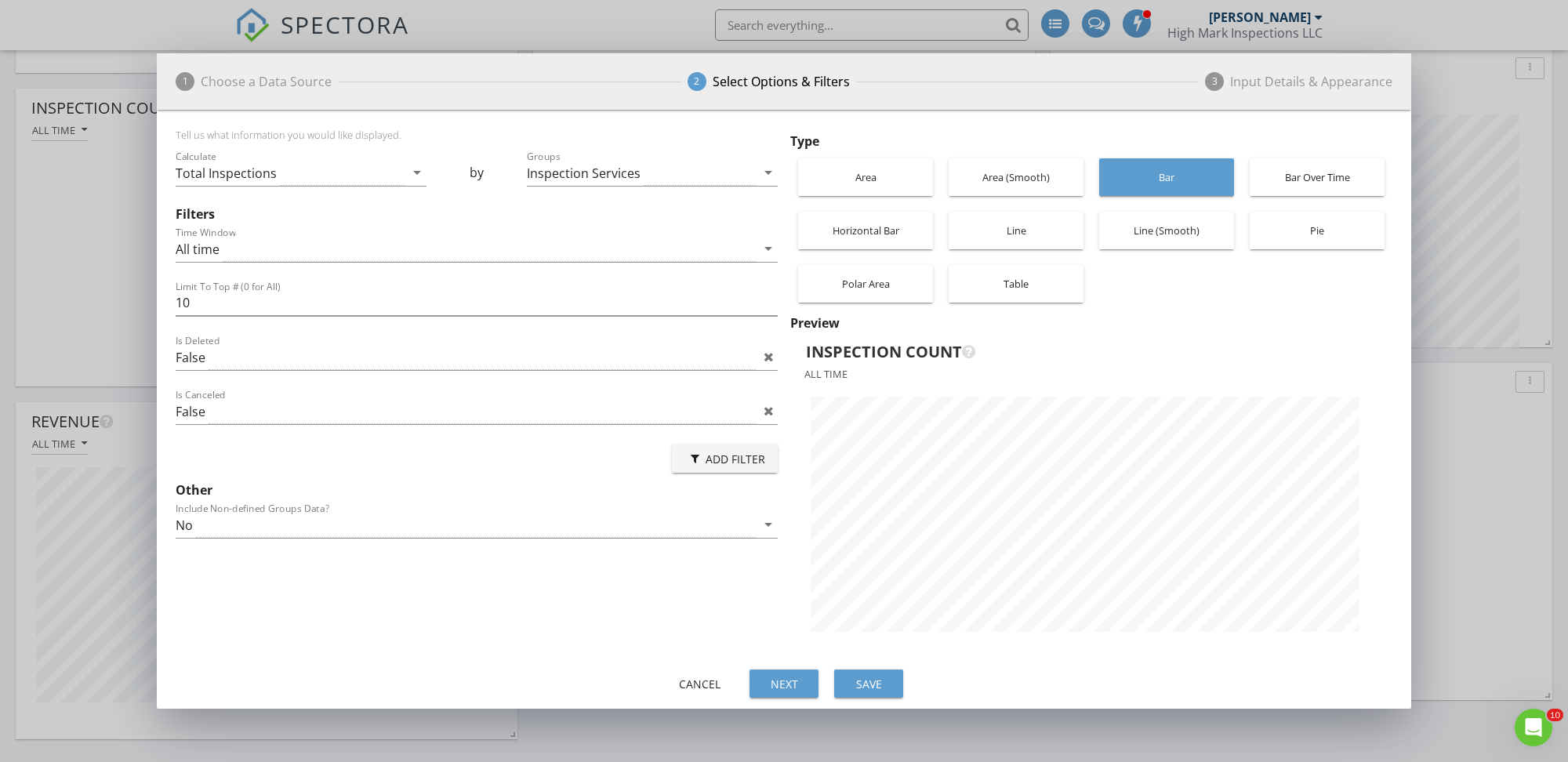 click on "1
Choose a Data Source
2
Select Options & Filters
3
Input Details & Appearance
Inspection Data
All inspections in our system, including canceled, deleted, unconfirmed, paid, and unpaid inspections. (You can further filter using 'Filters'.)
Payment Data
Payments you've collected from your clients
Agent Data
Client's agent data (paid inspections only)
Service Data
Services connected to paid inspections
Add-On Data
Add-Ons connected to paid inspections
Inspector Data
Calculate Total Inspections" at bounding box center (784, 381) 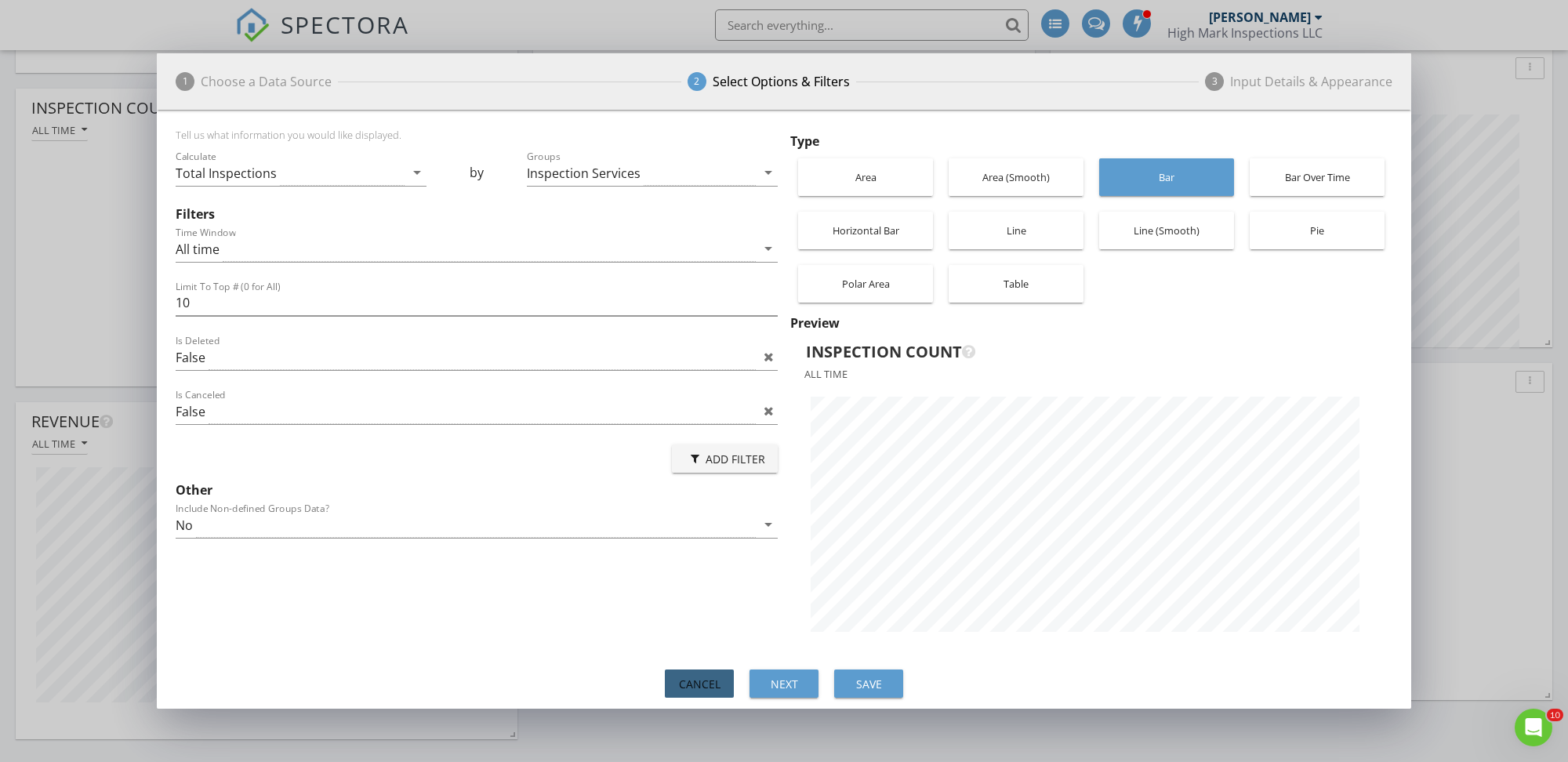 click on "Cancel" at bounding box center (699, 684) 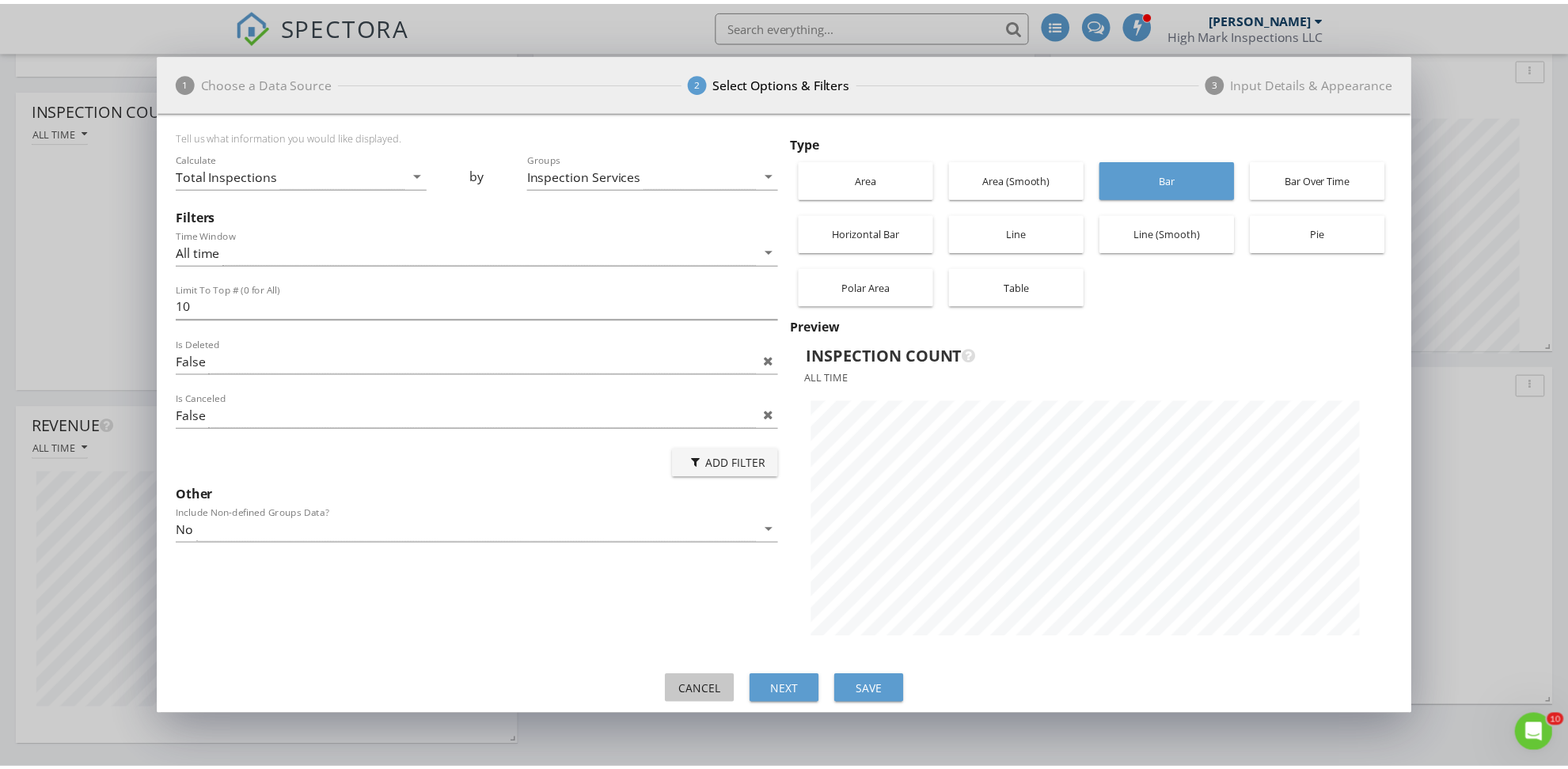 scroll, scrollTop: 2775, scrollLeft: 1599, axis: both 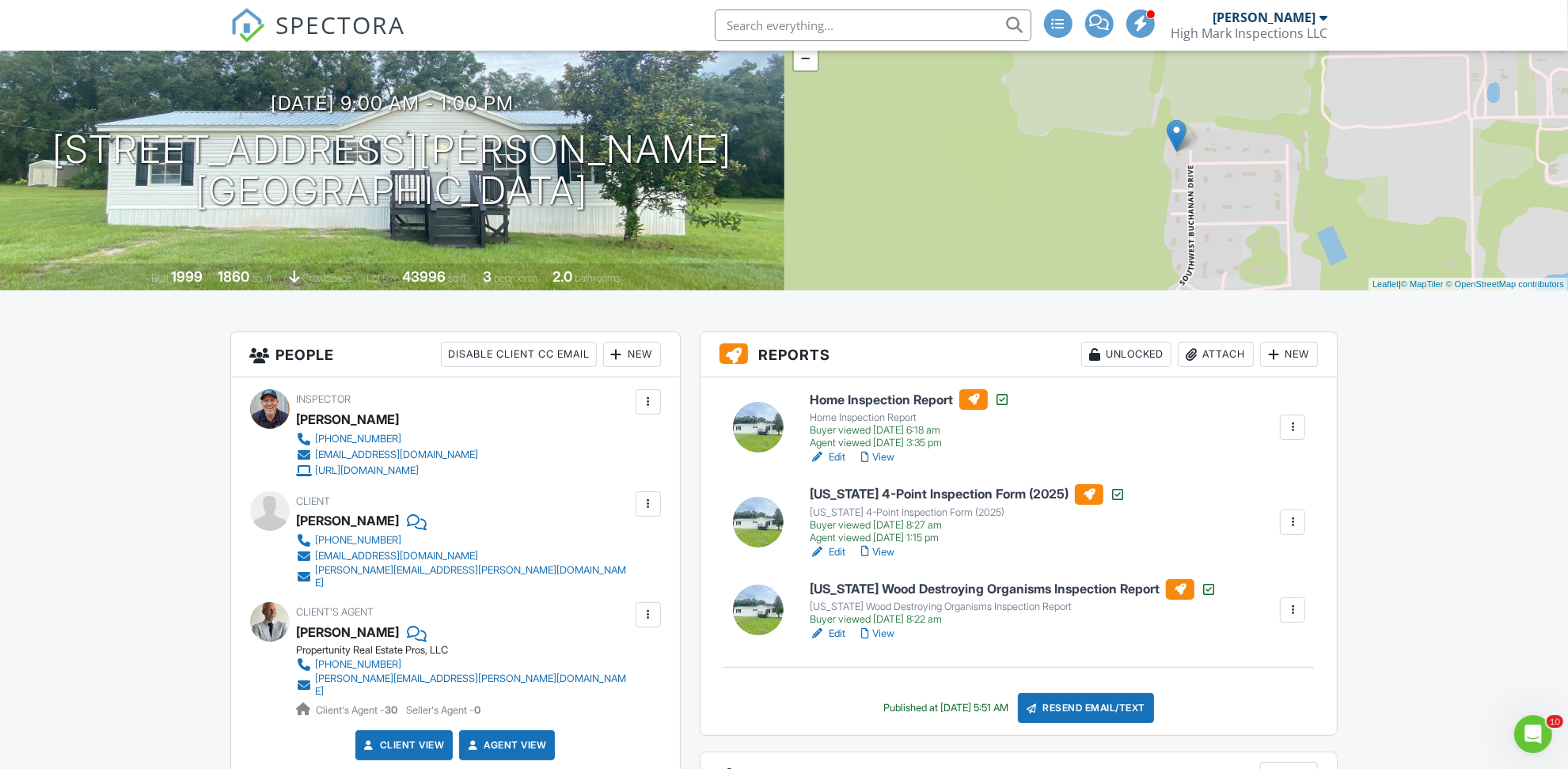 click on "Edit" at bounding box center (827, 457) 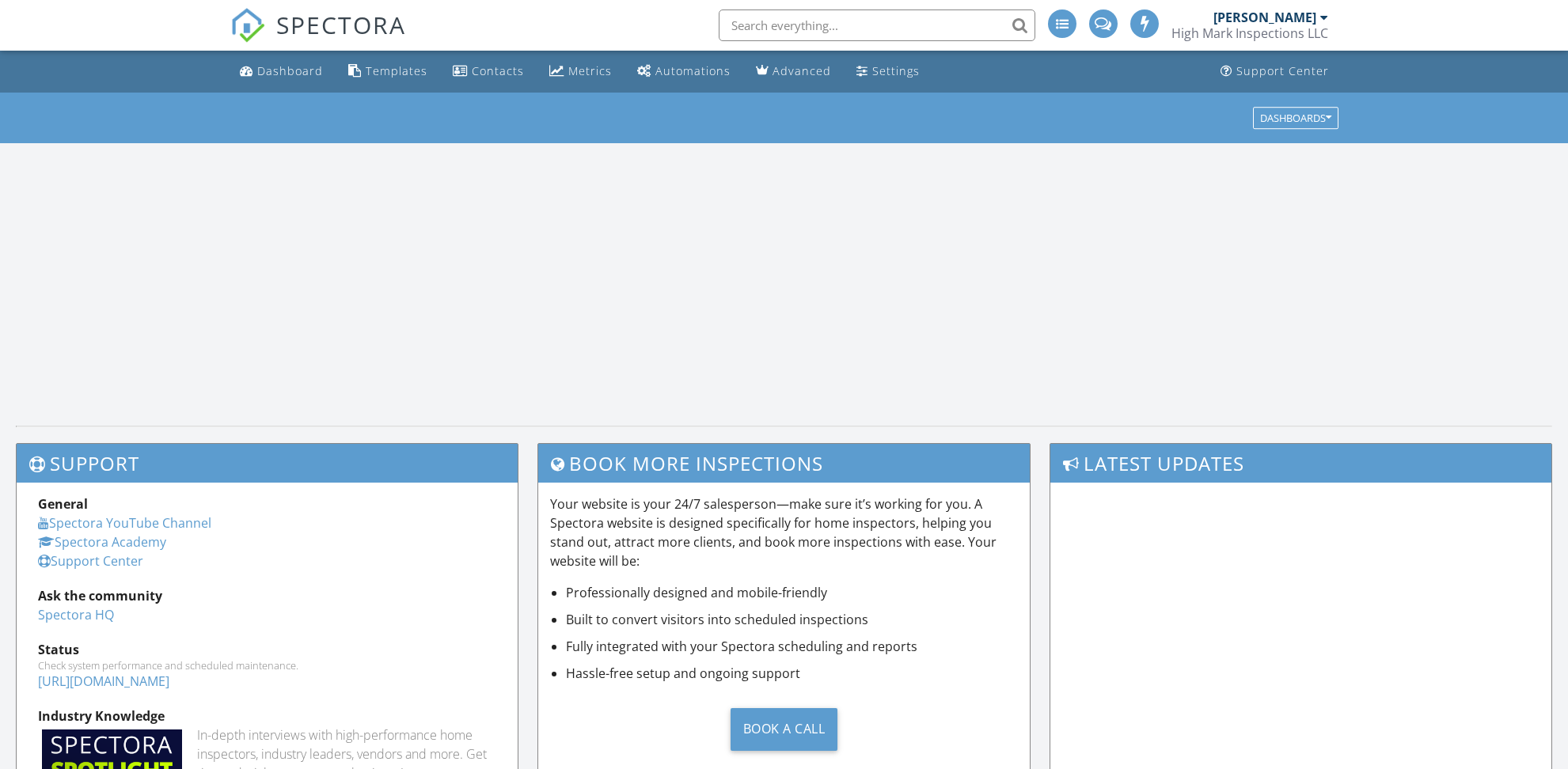 scroll, scrollTop: 0, scrollLeft: 0, axis: both 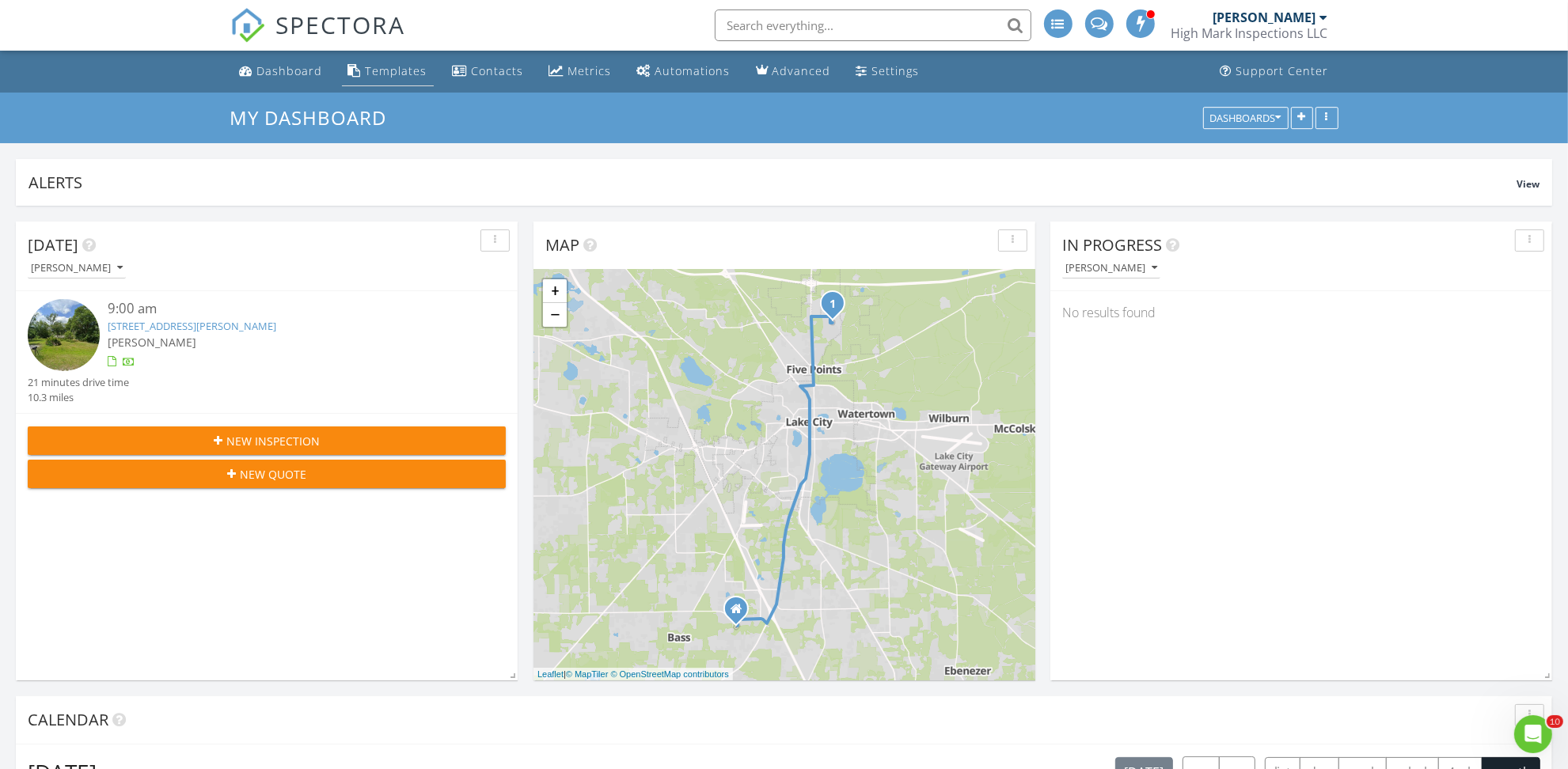 click on "Templates" at bounding box center (397, 70) 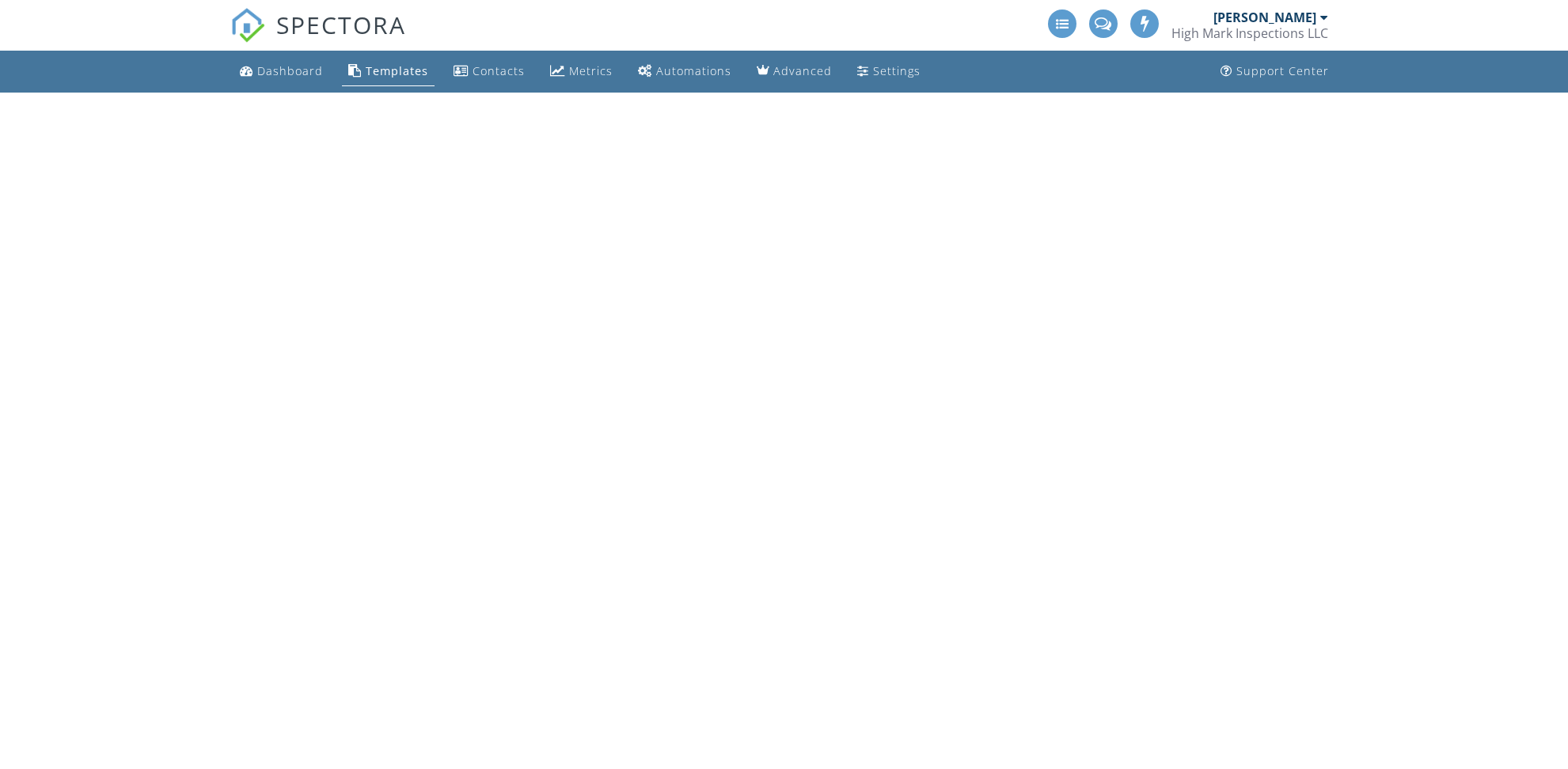 scroll, scrollTop: 0, scrollLeft: 0, axis: both 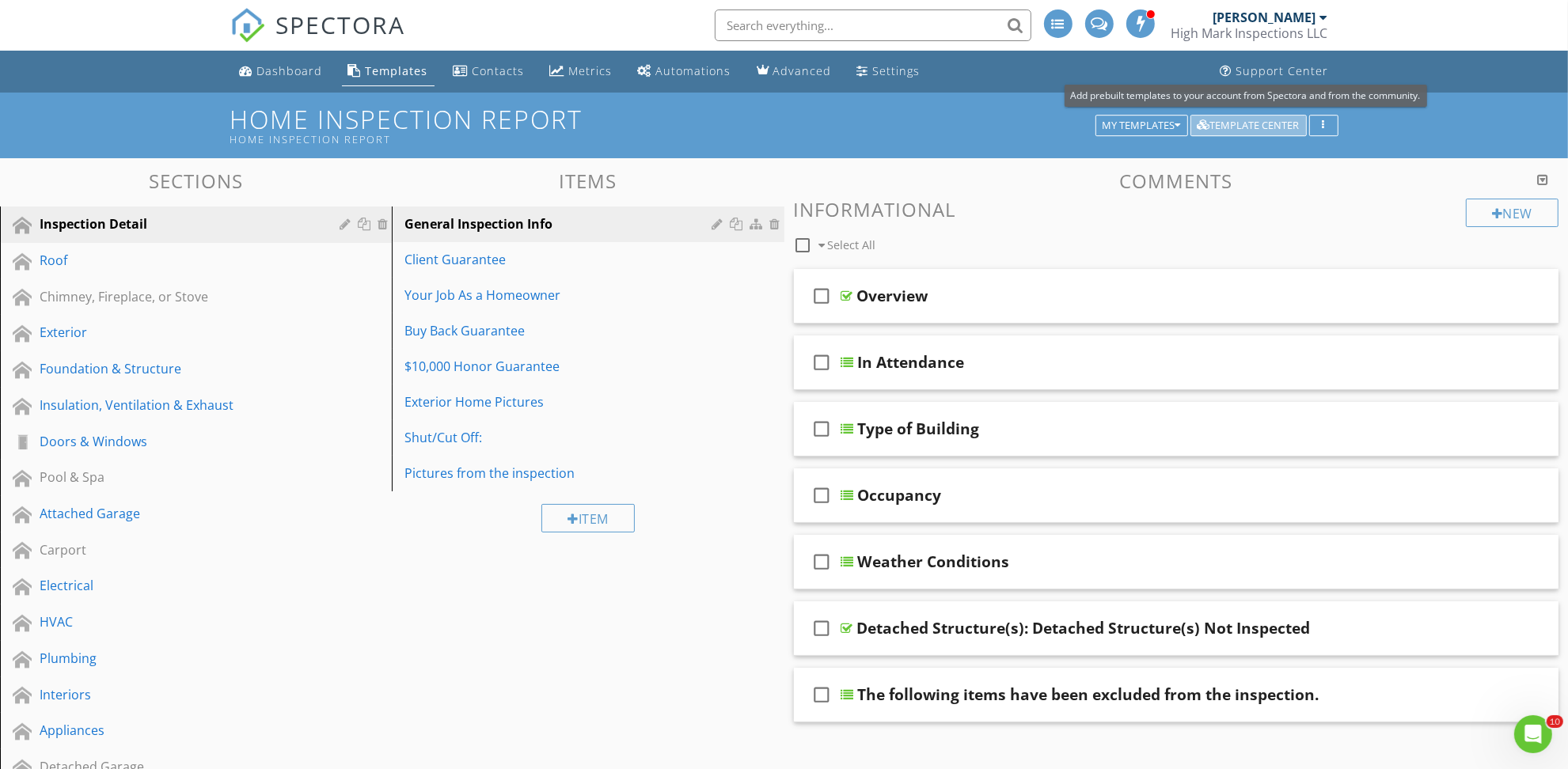 click on "Template Center" at bounding box center [1248, 126] 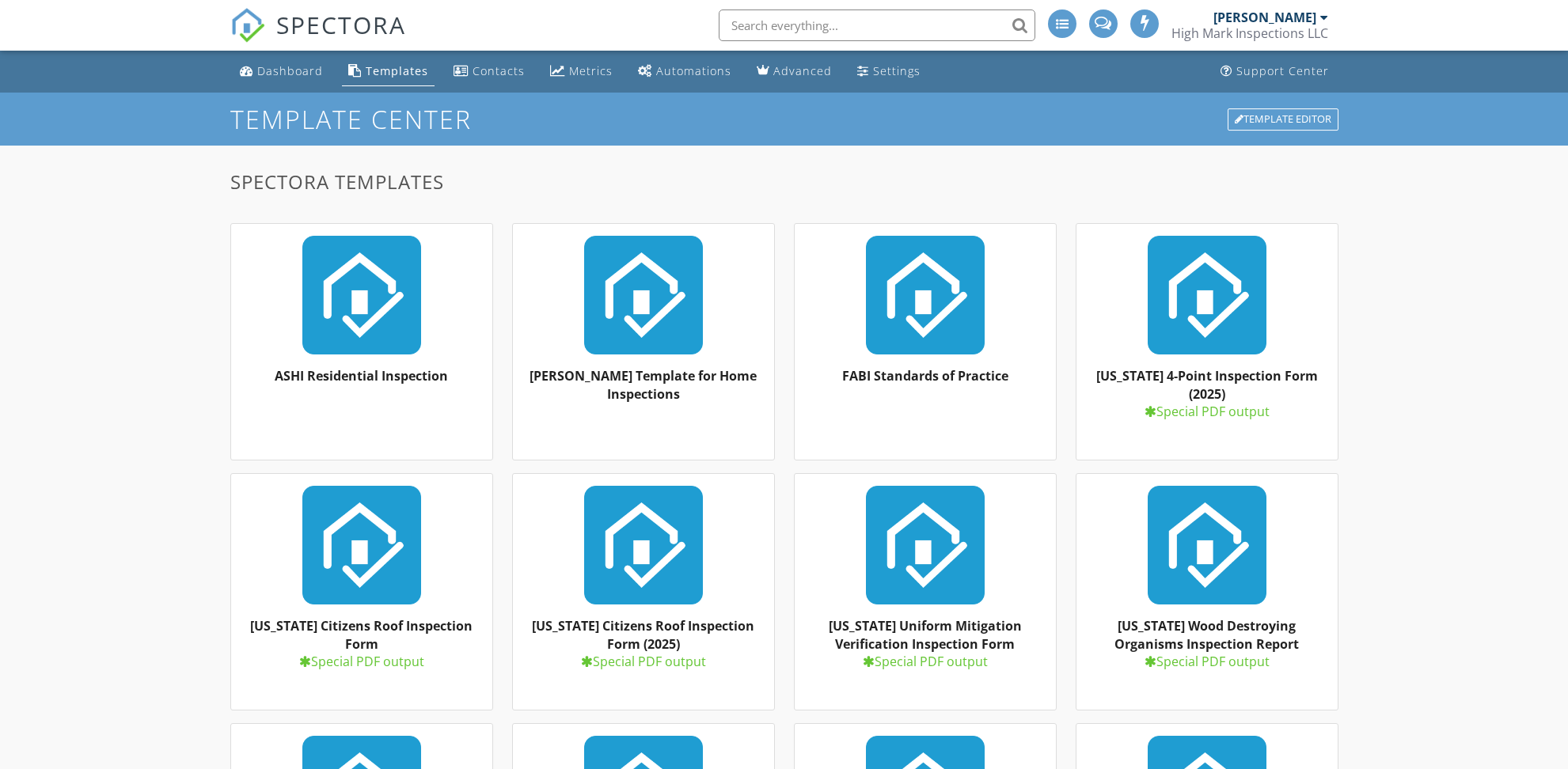 scroll, scrollTop: 0, scrollLeft: 0, axis: both 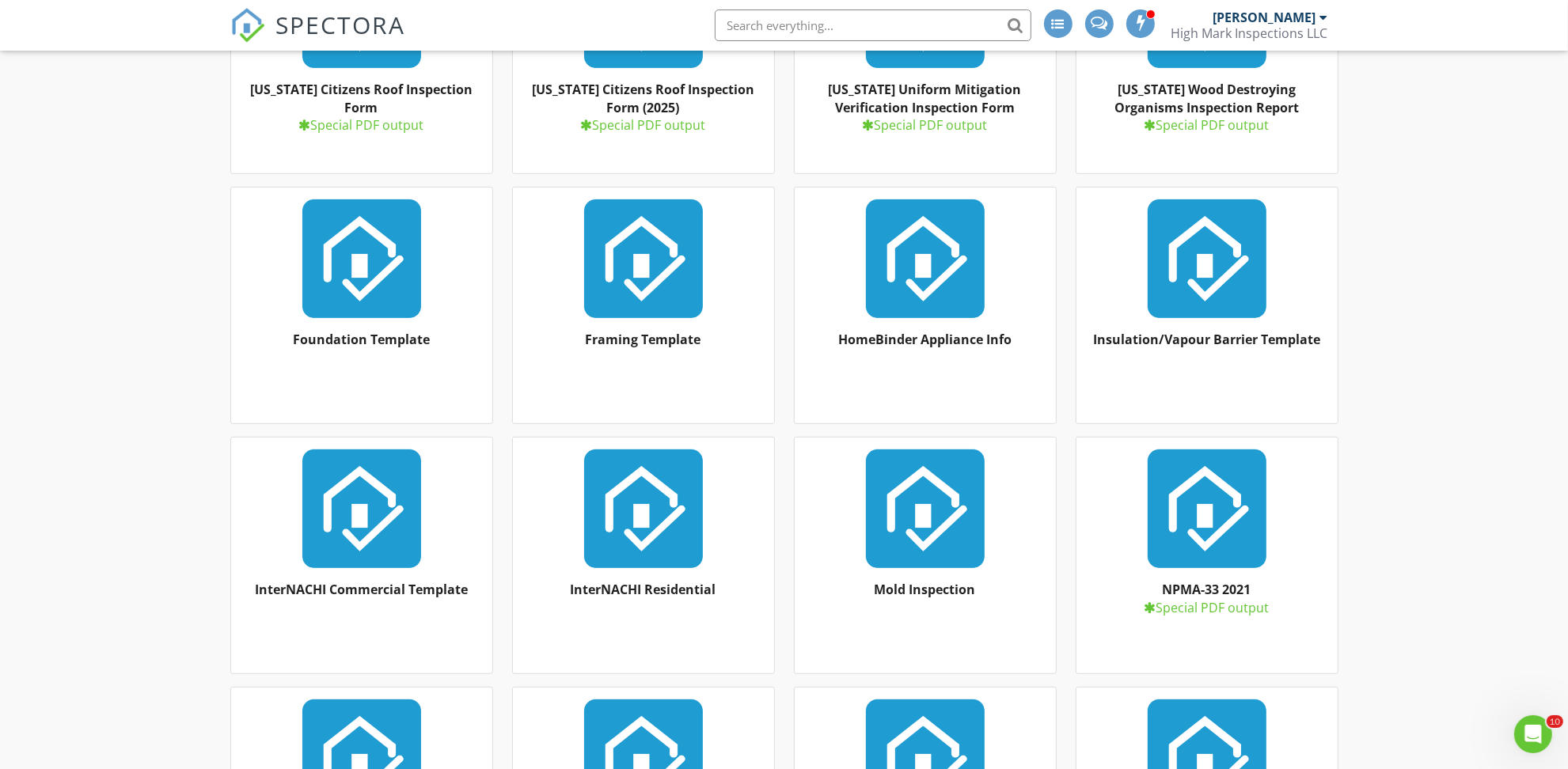 click at bounding box center (362, 259) 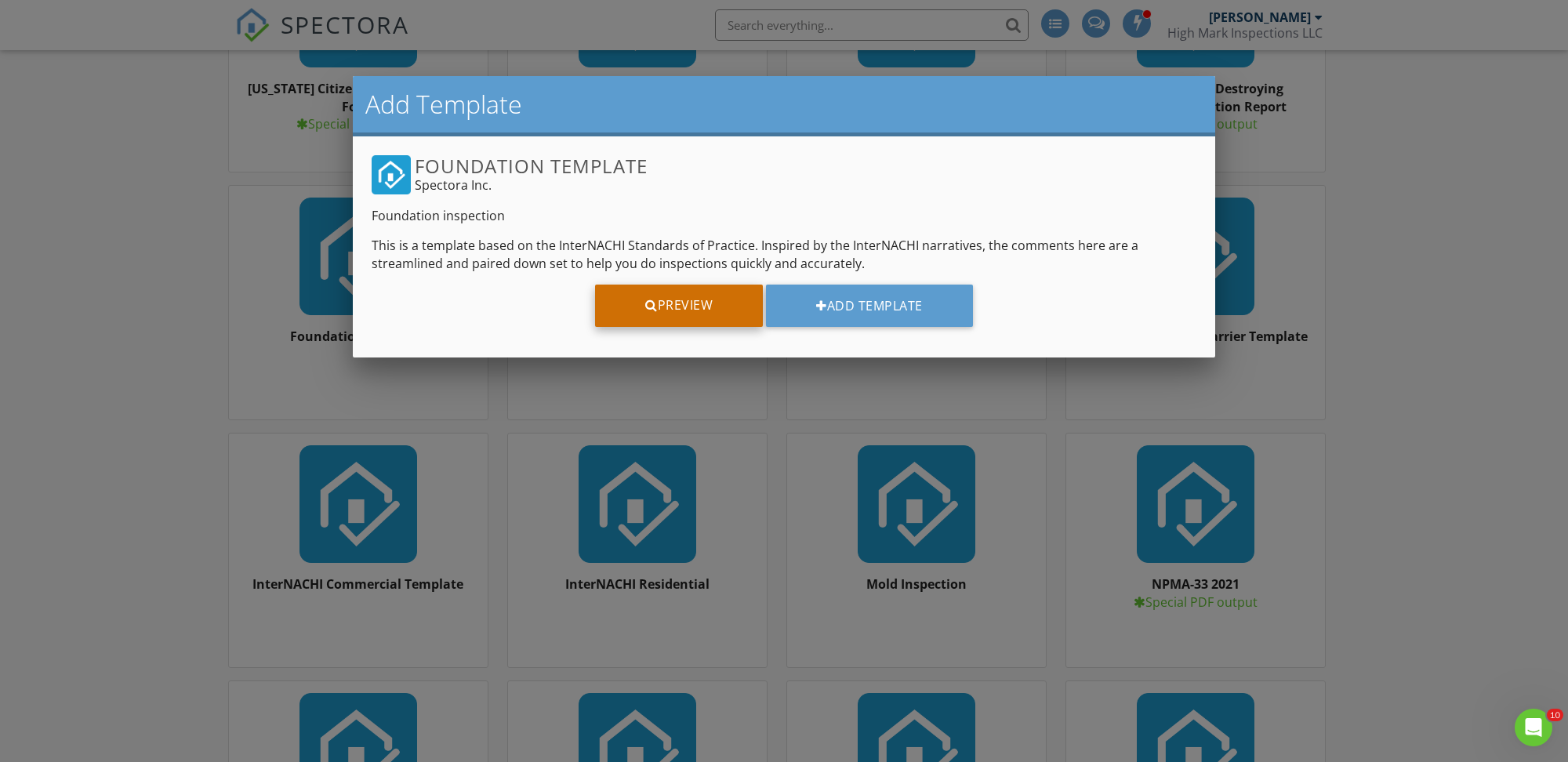 click on "Preview" at bounding box center [679, 306] 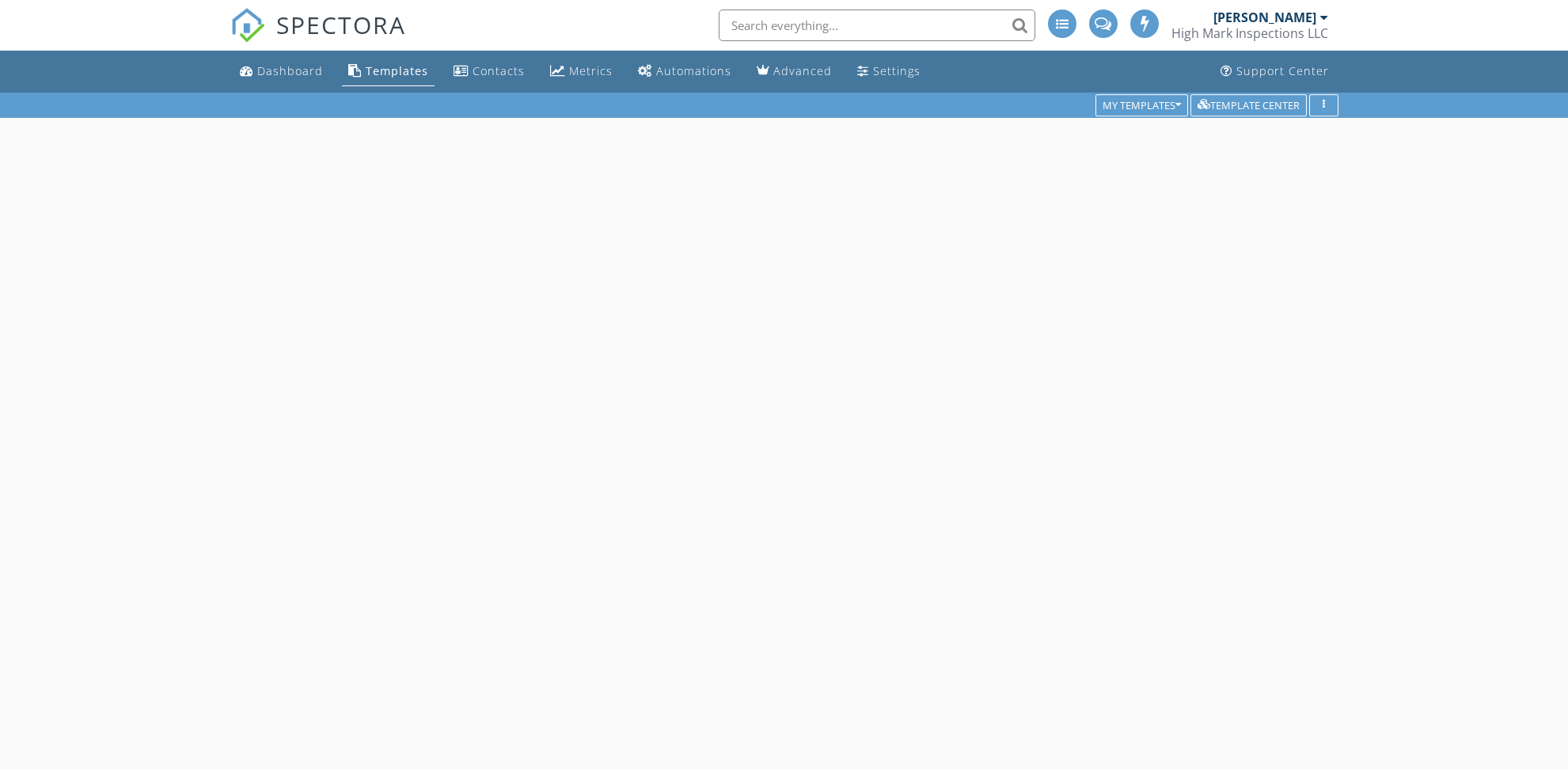 scroll, scrollTop: 0, scrollLeft: 0, axis: both 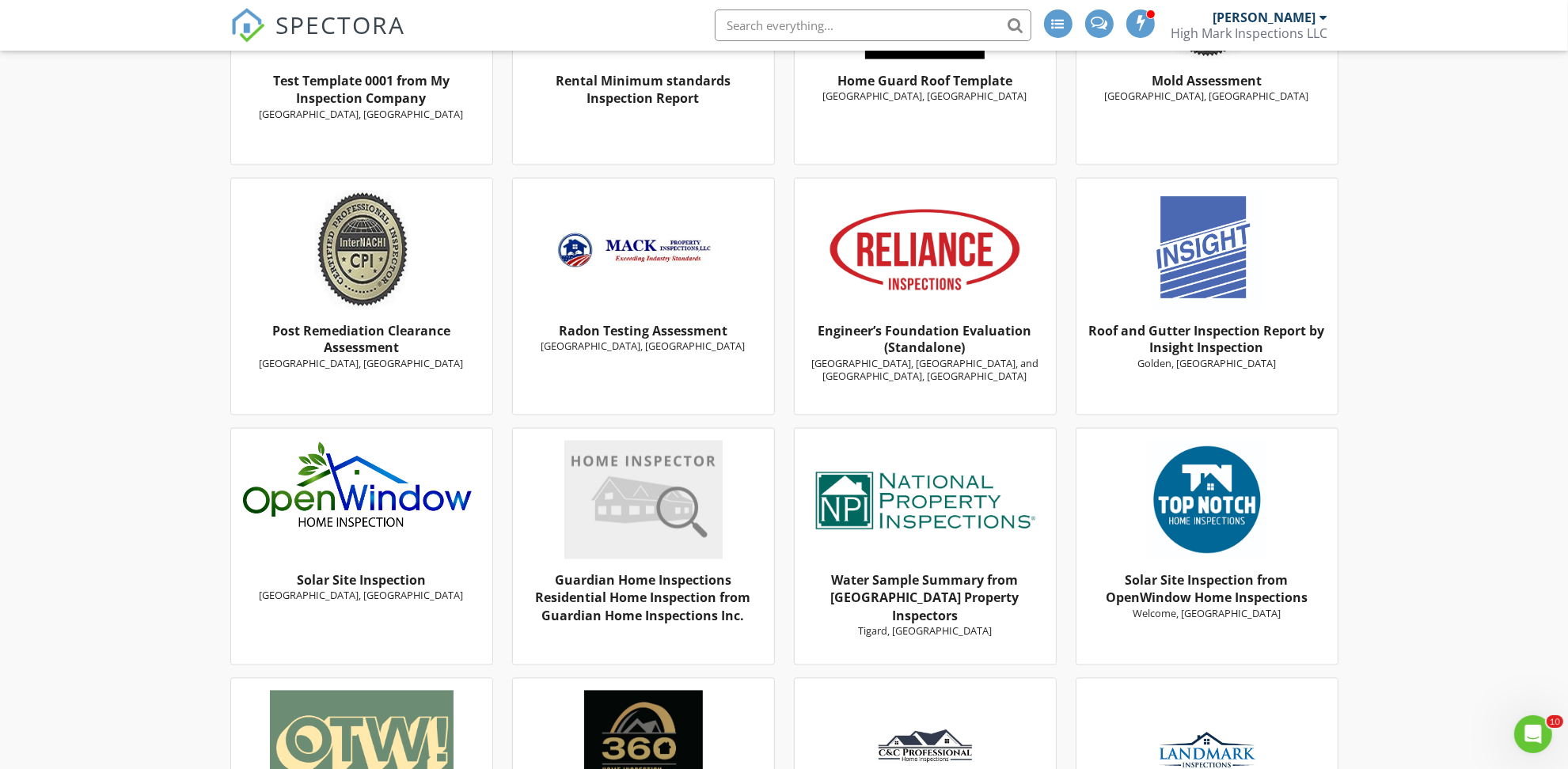 click on "Engineer’s Foundation Evaluation (Standalone)" at bounding box center [925, 339] 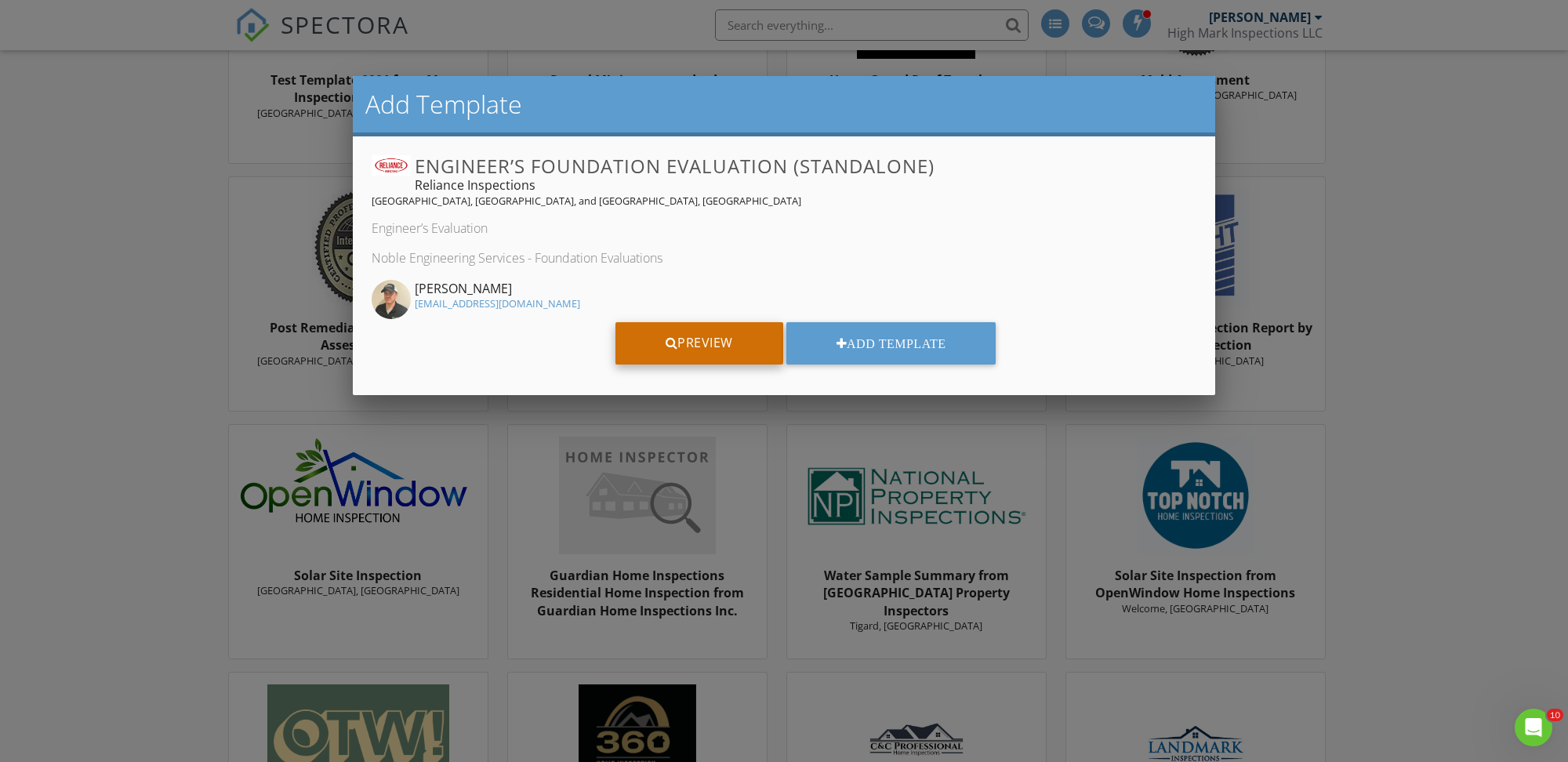 click on "Preview" at bounding box center (699, 343) 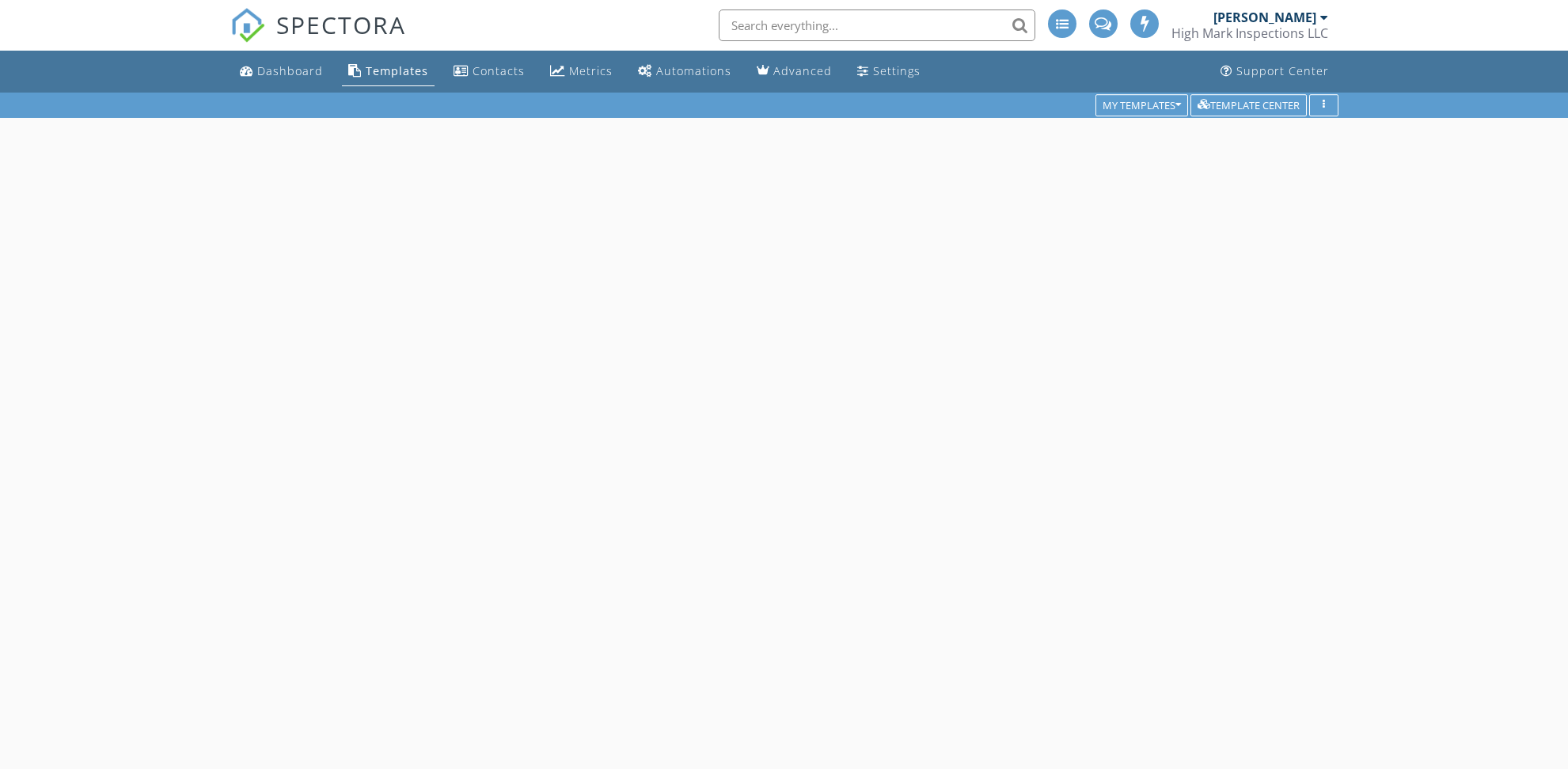 scroll, scrollTop: 0, scrollLeft: 0, axis: both 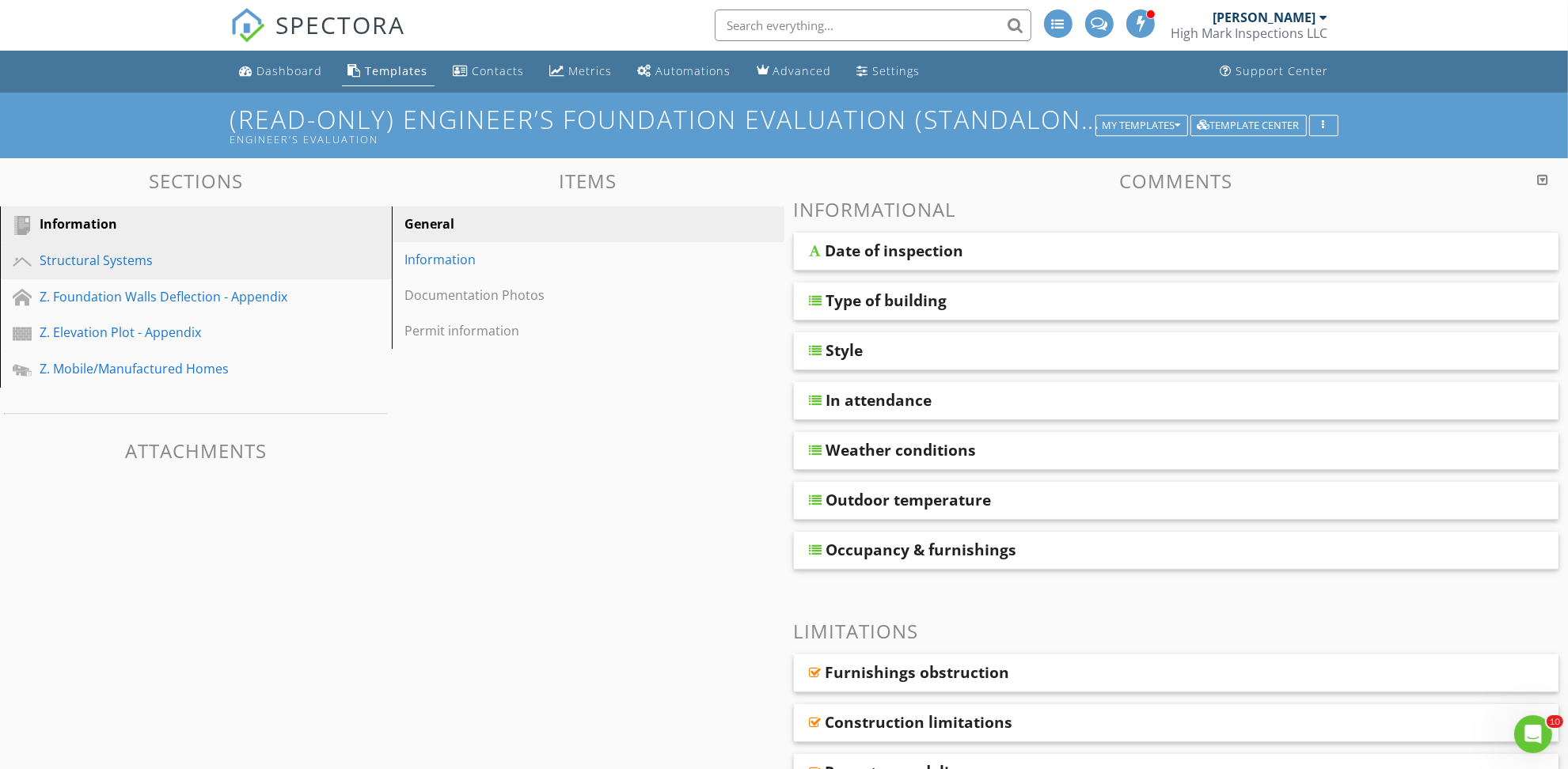 click on "Structural Systems" at bounding box center (178, 260) 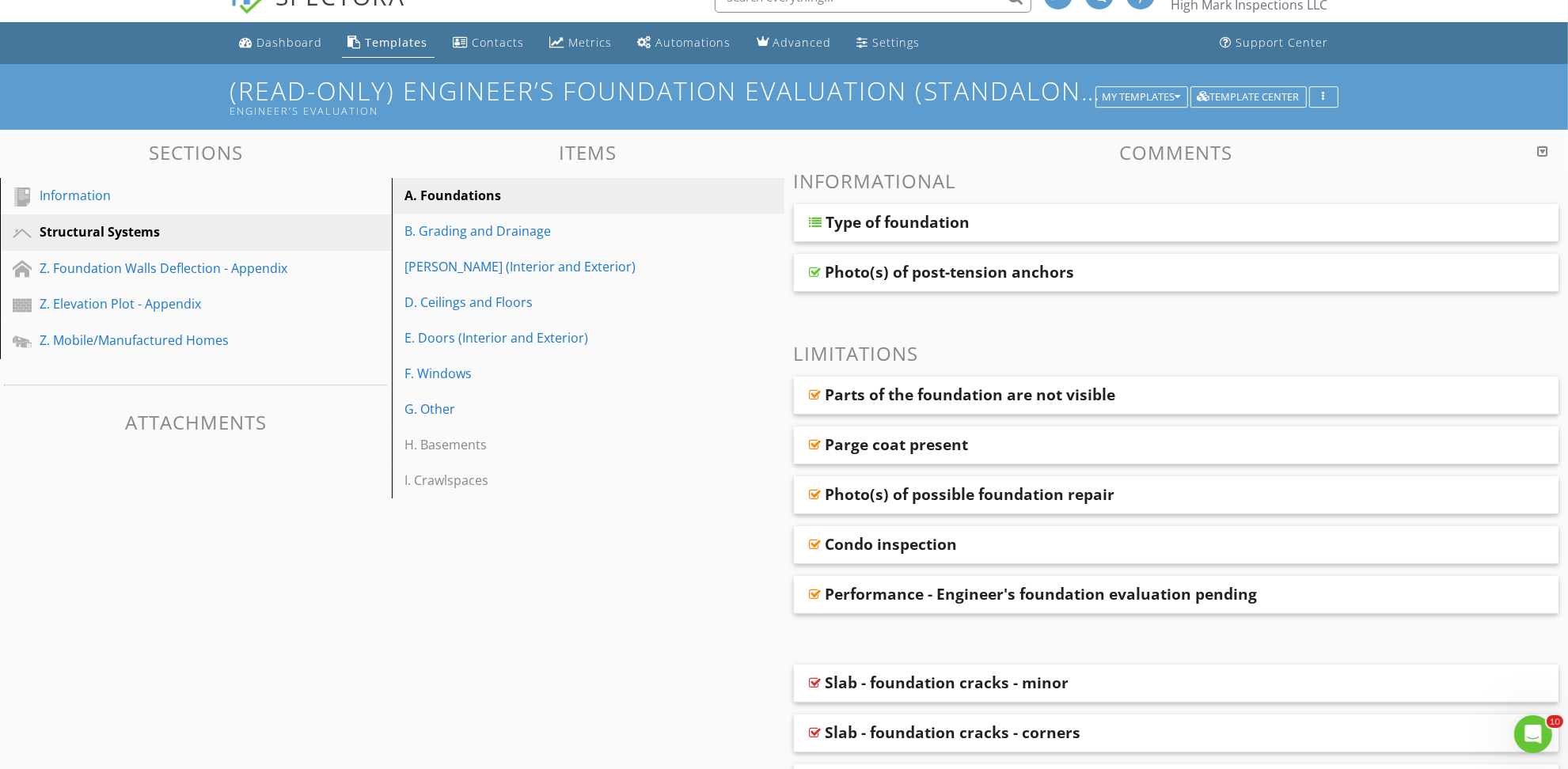 scroll, scrollTop: 0, scrollLeft: 0, axis: both 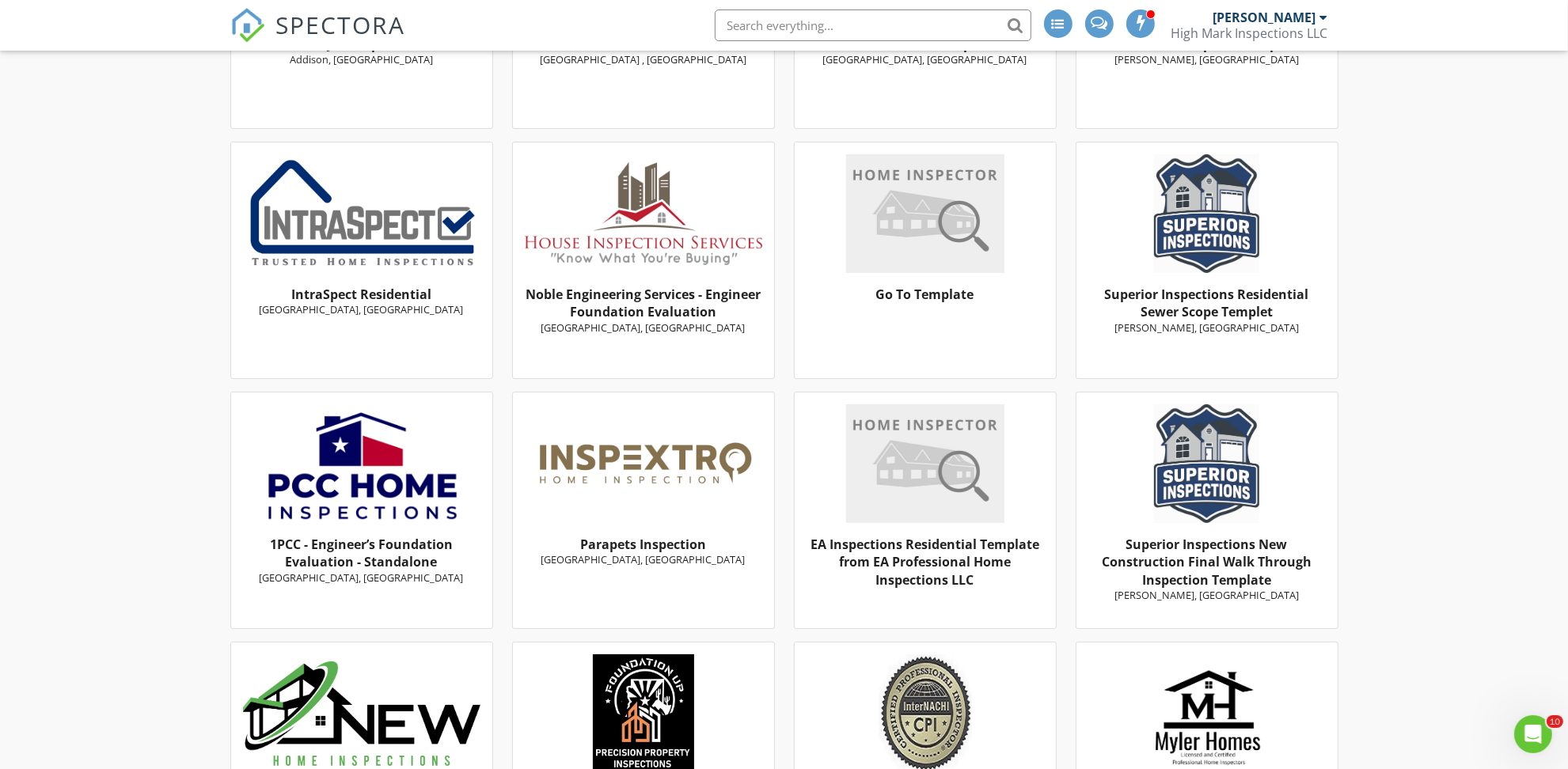 click on "Noble Engineering Services - Engineer Foundation Evaluation" at bounding box center [643, 303] 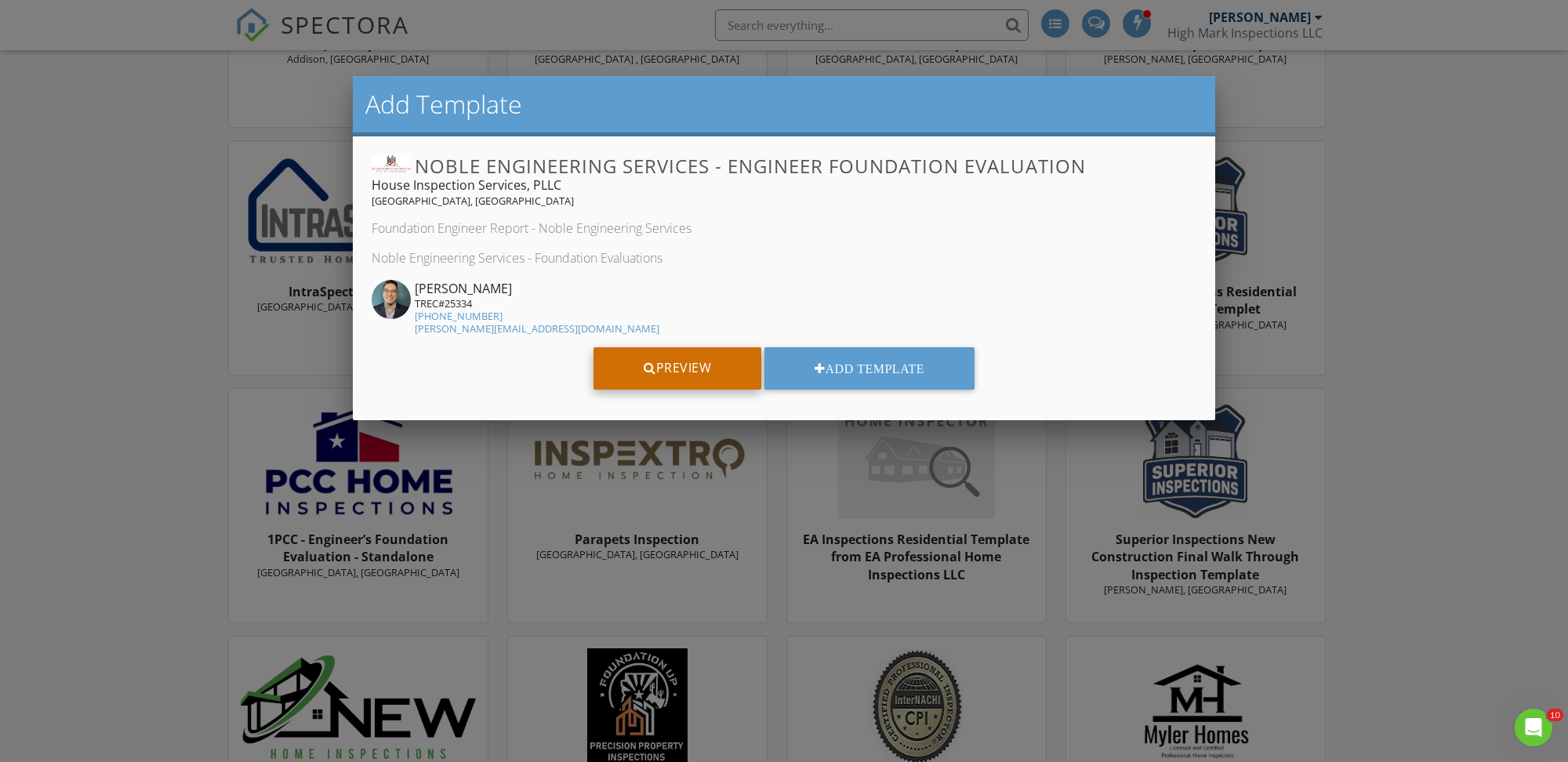 click on "Preview" at bounding box center (677, 368) 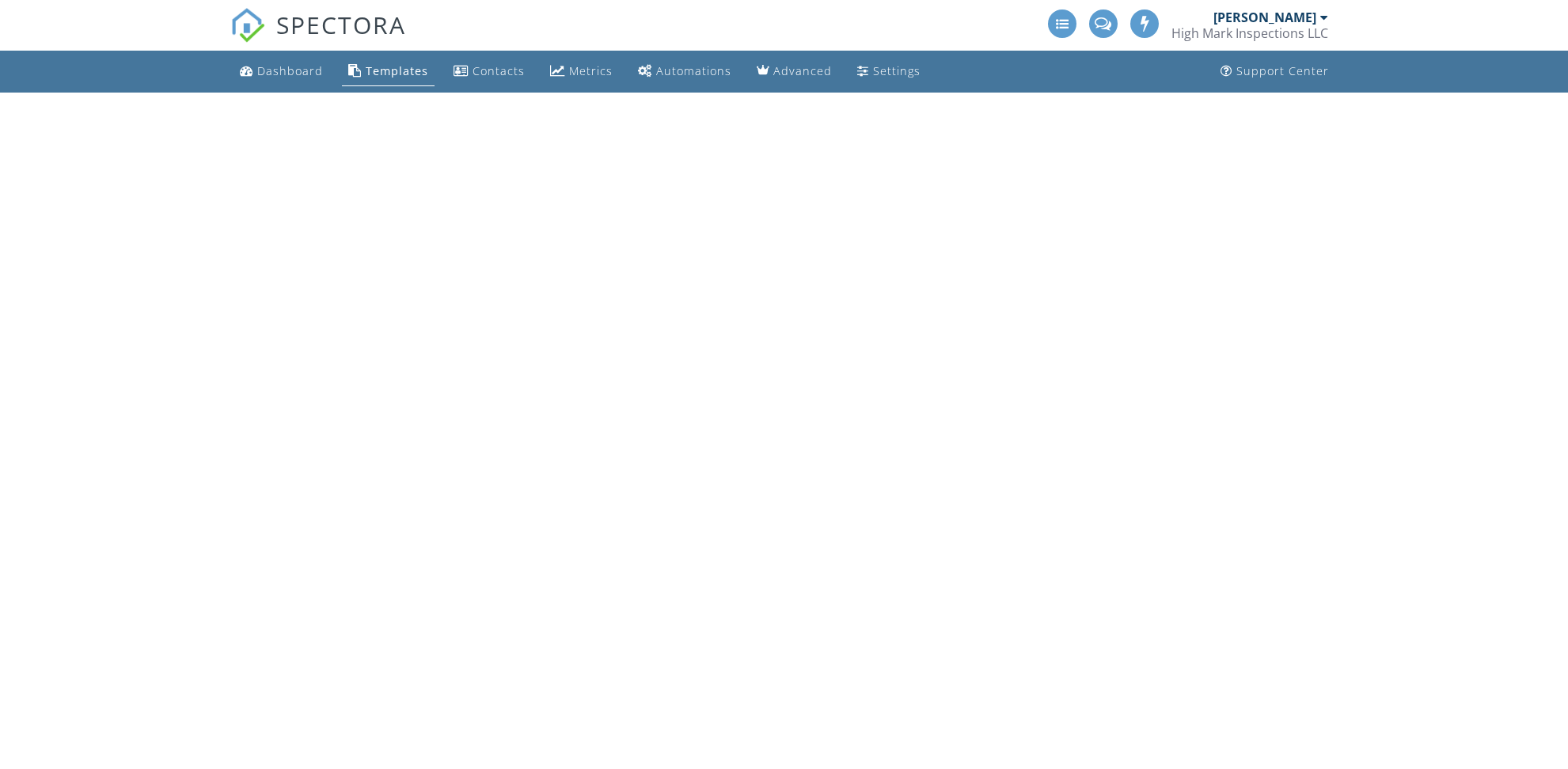 scroll, scrollTop: 0, scrollLeft: 0, axis: both 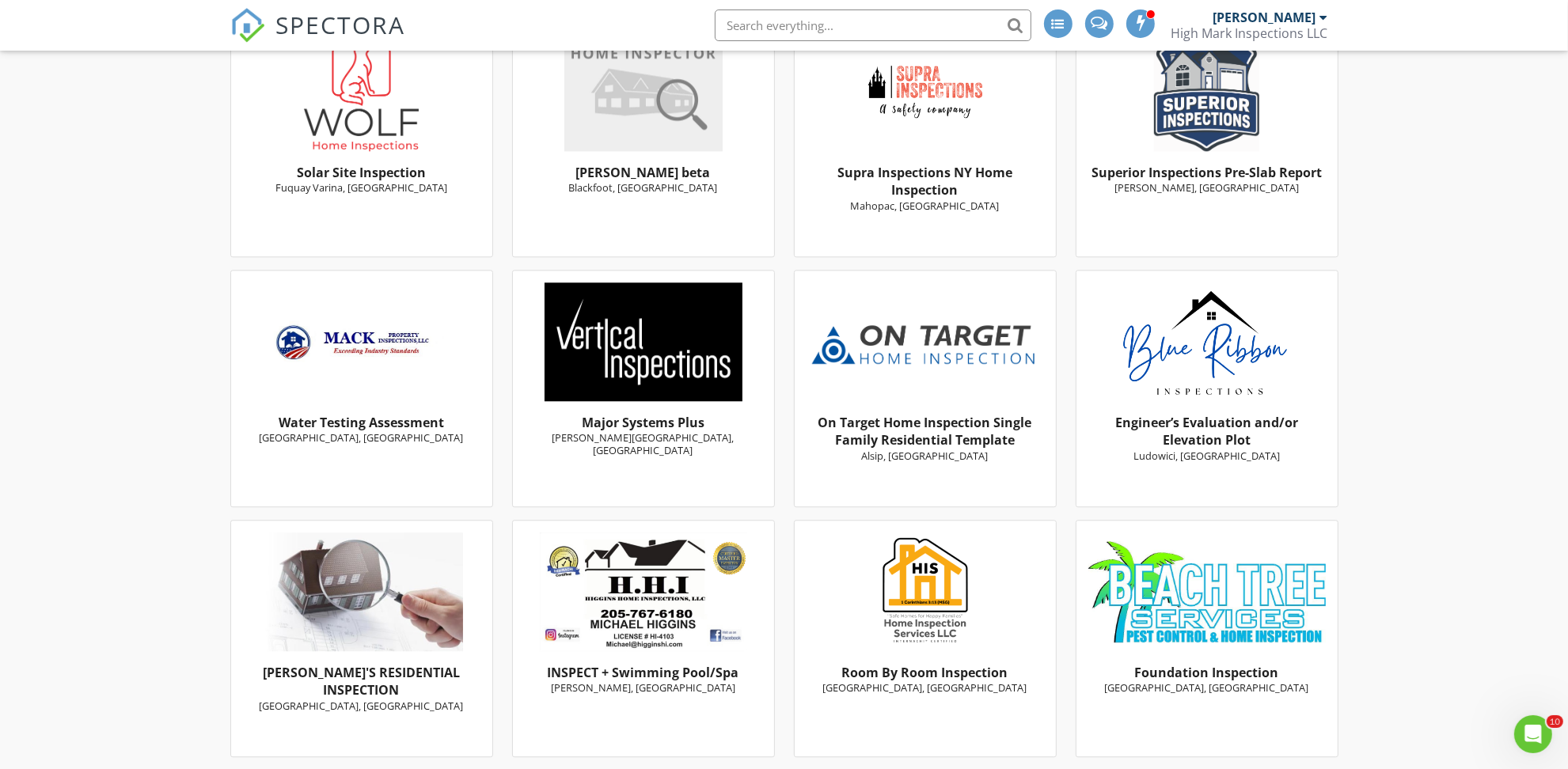 click on "Engineer’s Evaluation and/or Elevation Plot
Ludowici, GA" at bounding box center [1207, 388] 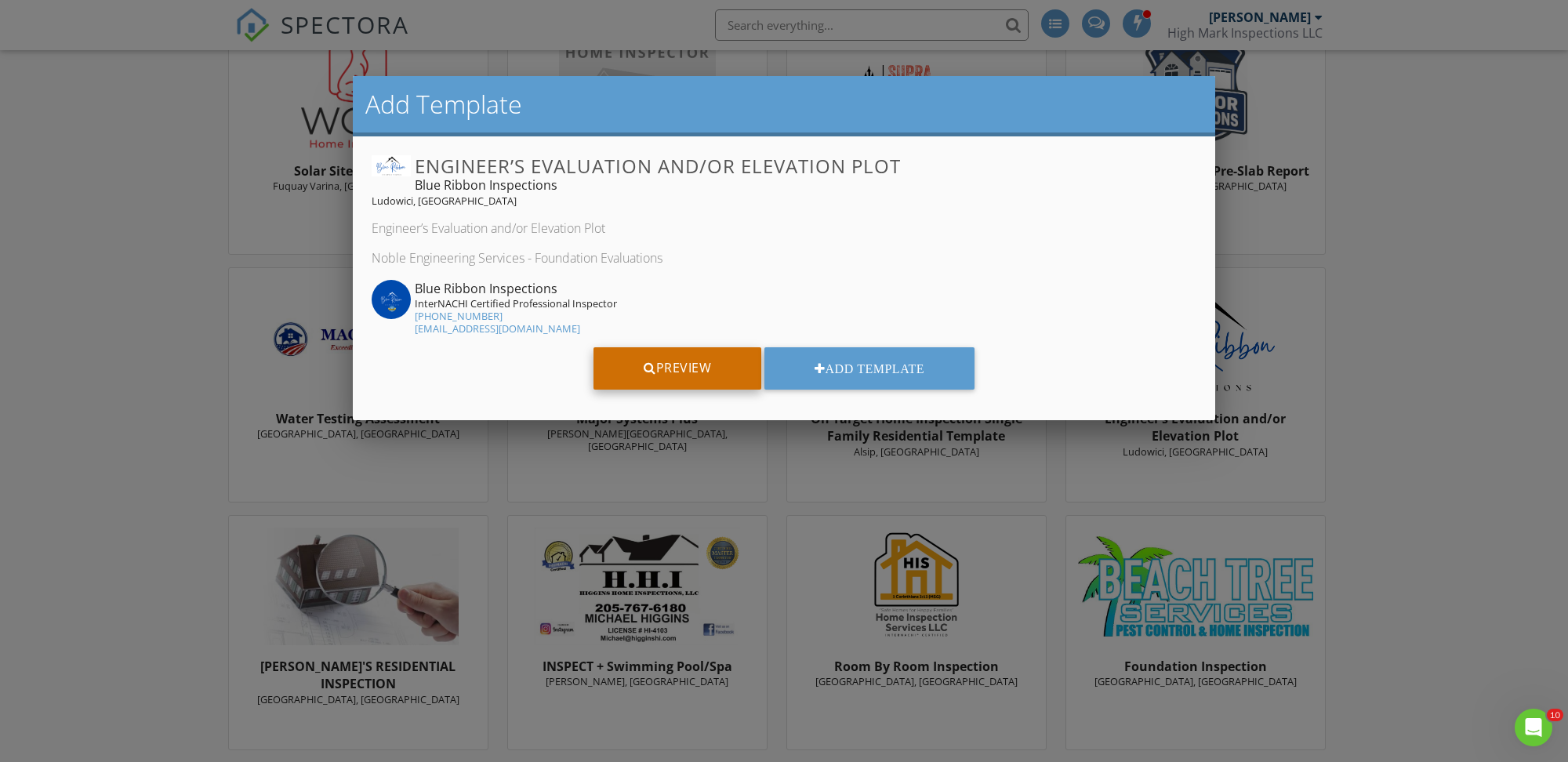 click on "Preview" at bounding box center (677, 368) 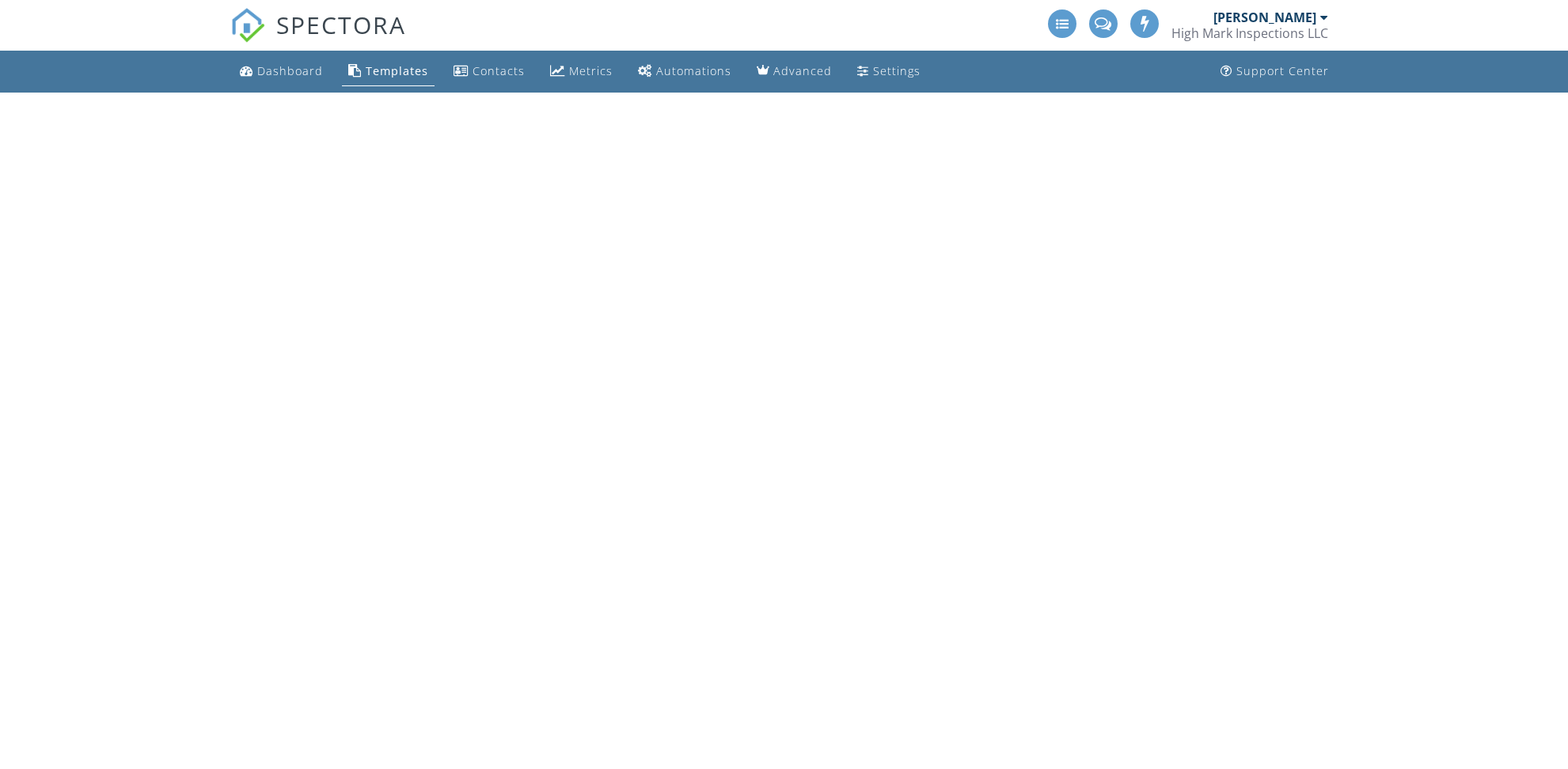scroll, scrollTop: 0, scrollLeft: 0, axis: both 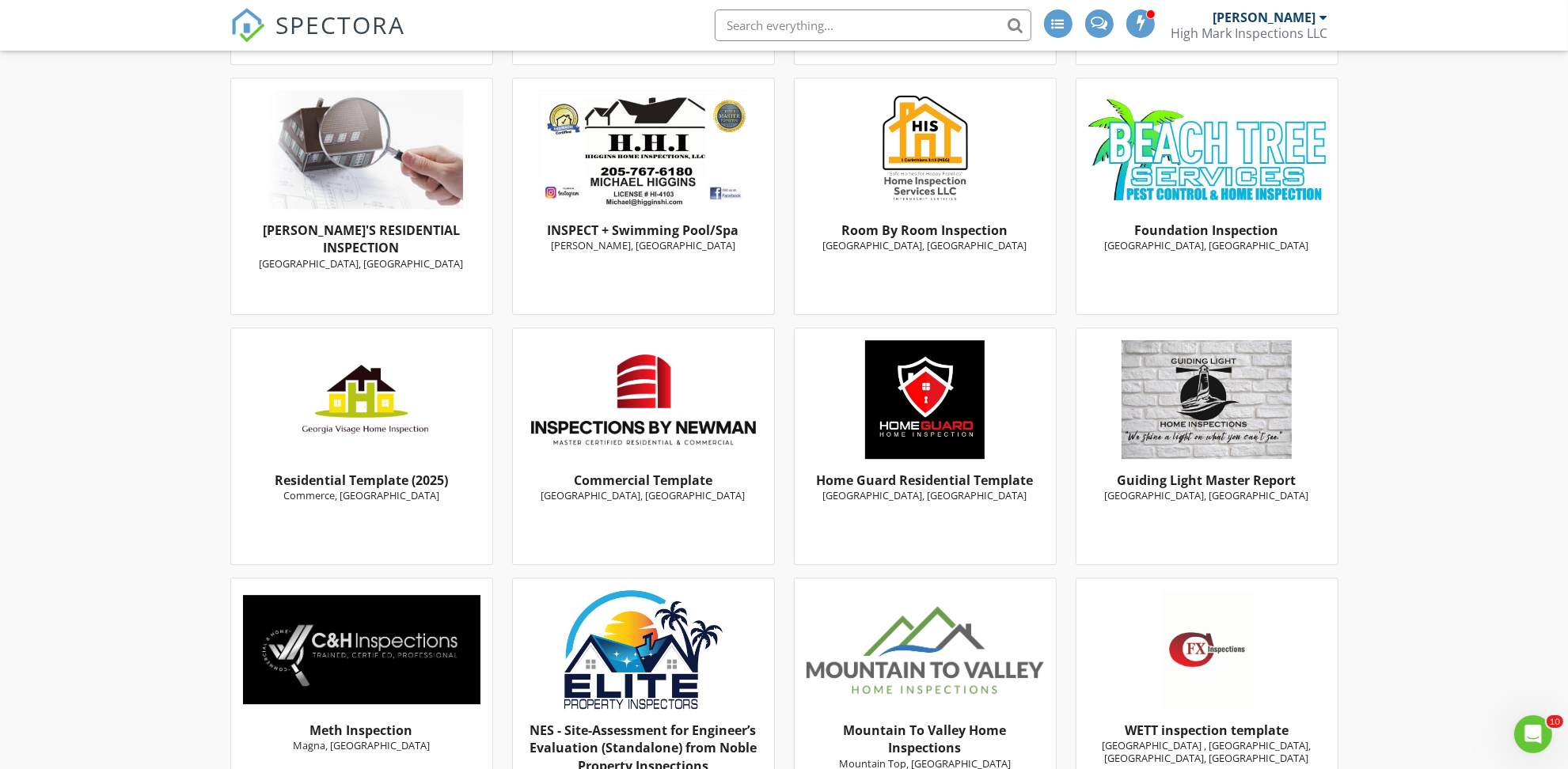 click at bounding box center (1207, 150) 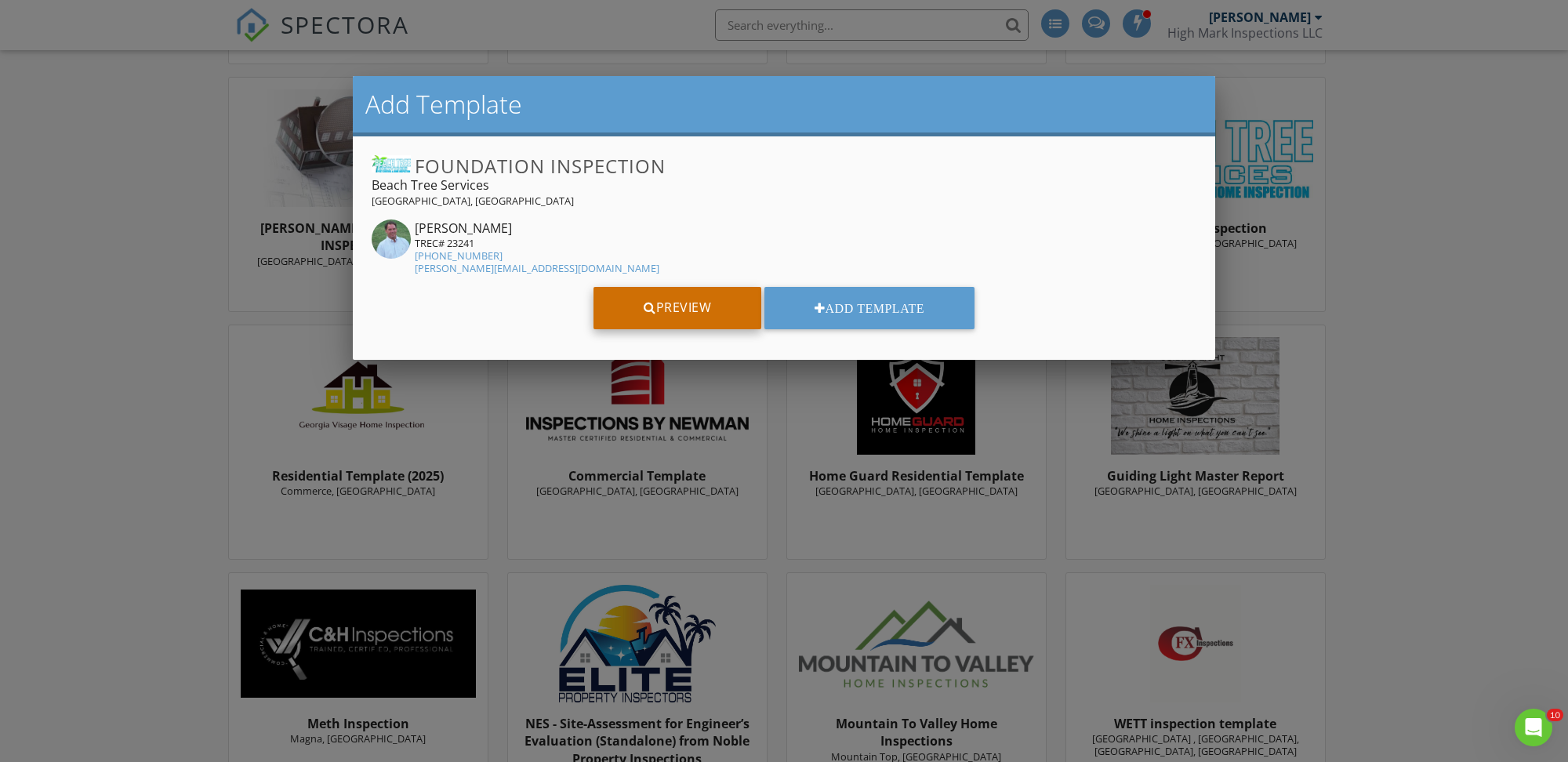 click on "Preview" at bounding box center (677, 308) 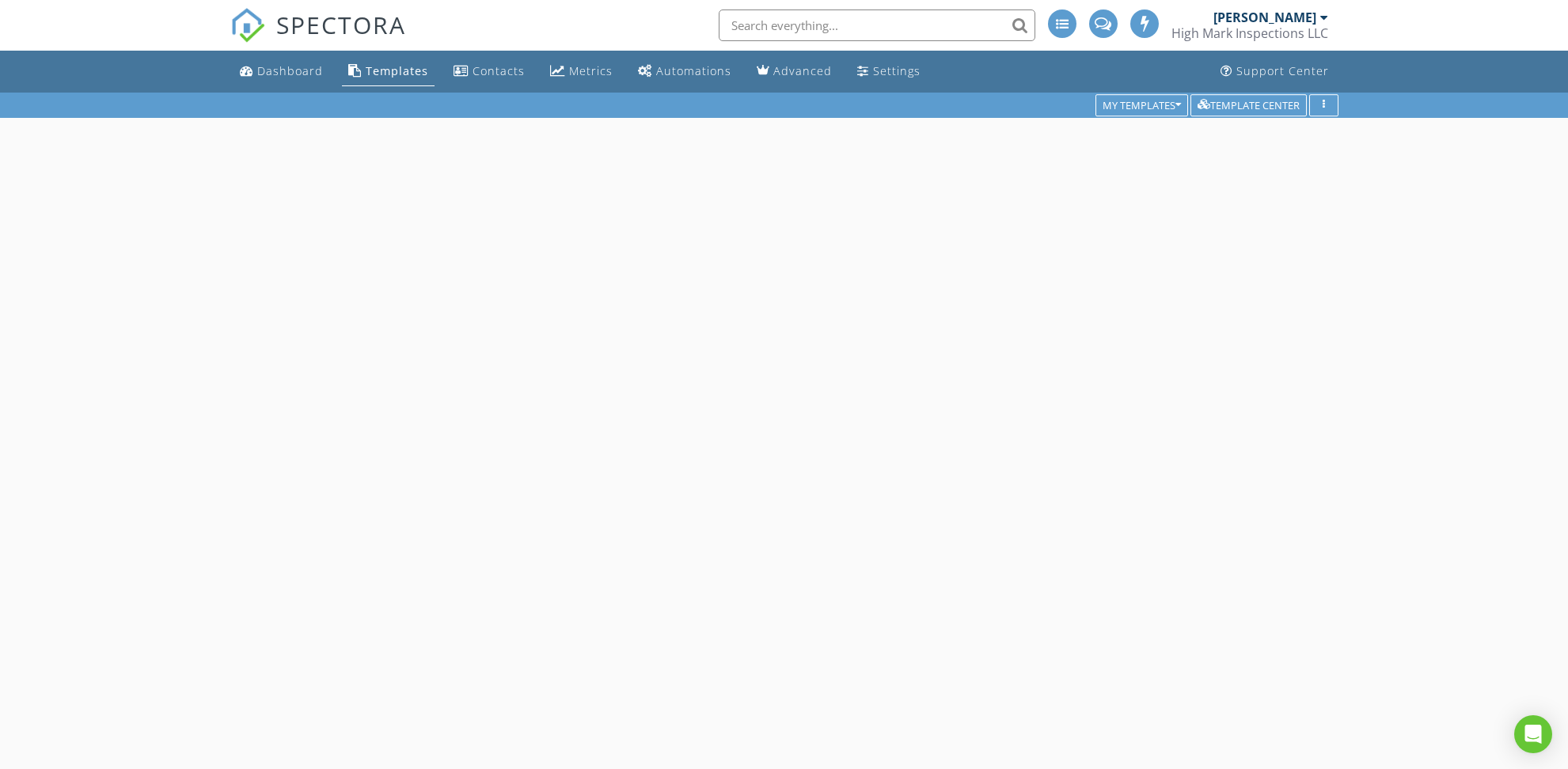 scroll, scrollTop: 0, scrollLeft: 0, axis: both 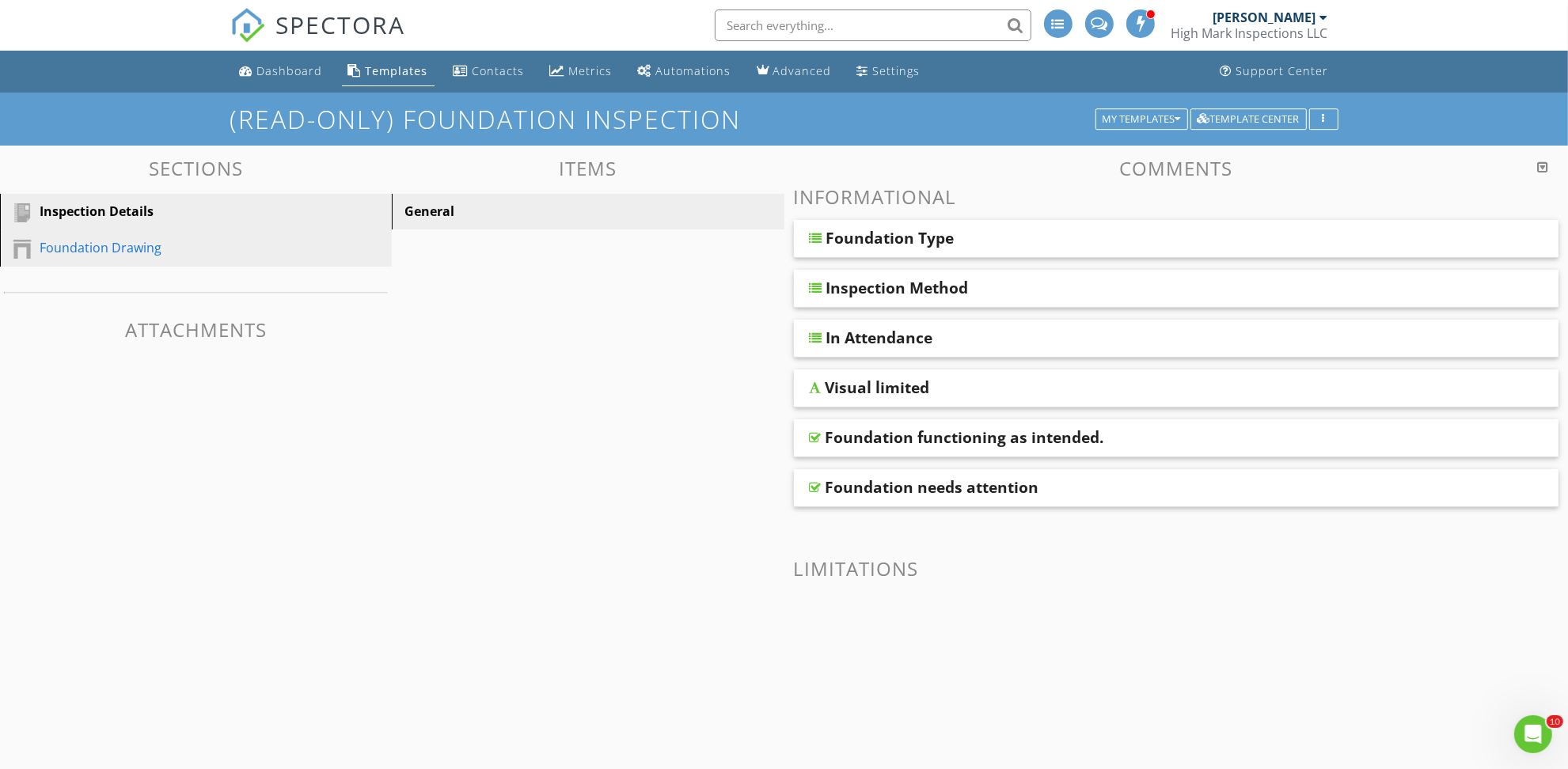 click on "Foundation Drawing" at bounding box center [178, 248] 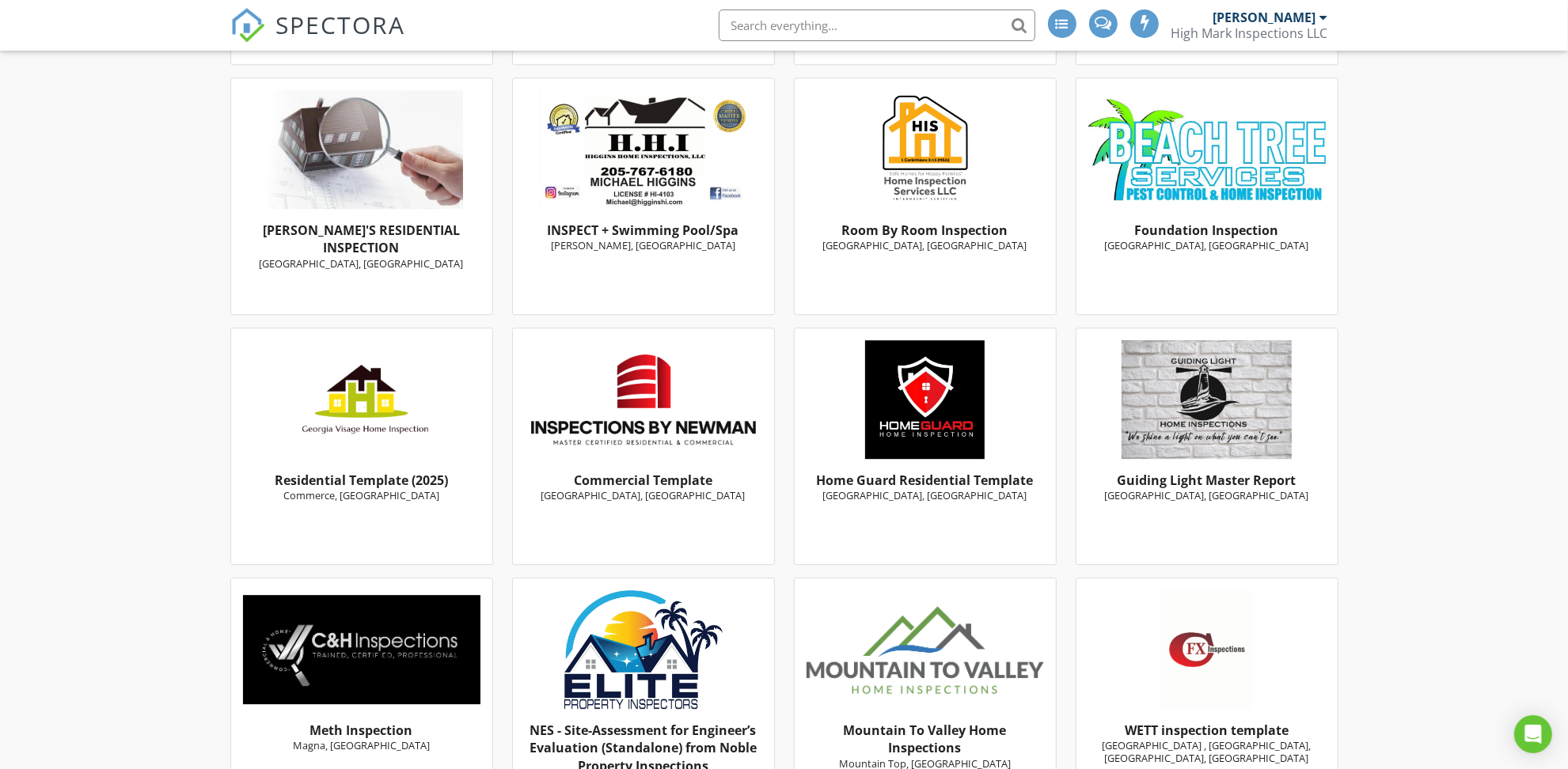 scroll, scrollTop: 10904, scrollLeft: 0, axis: vertical 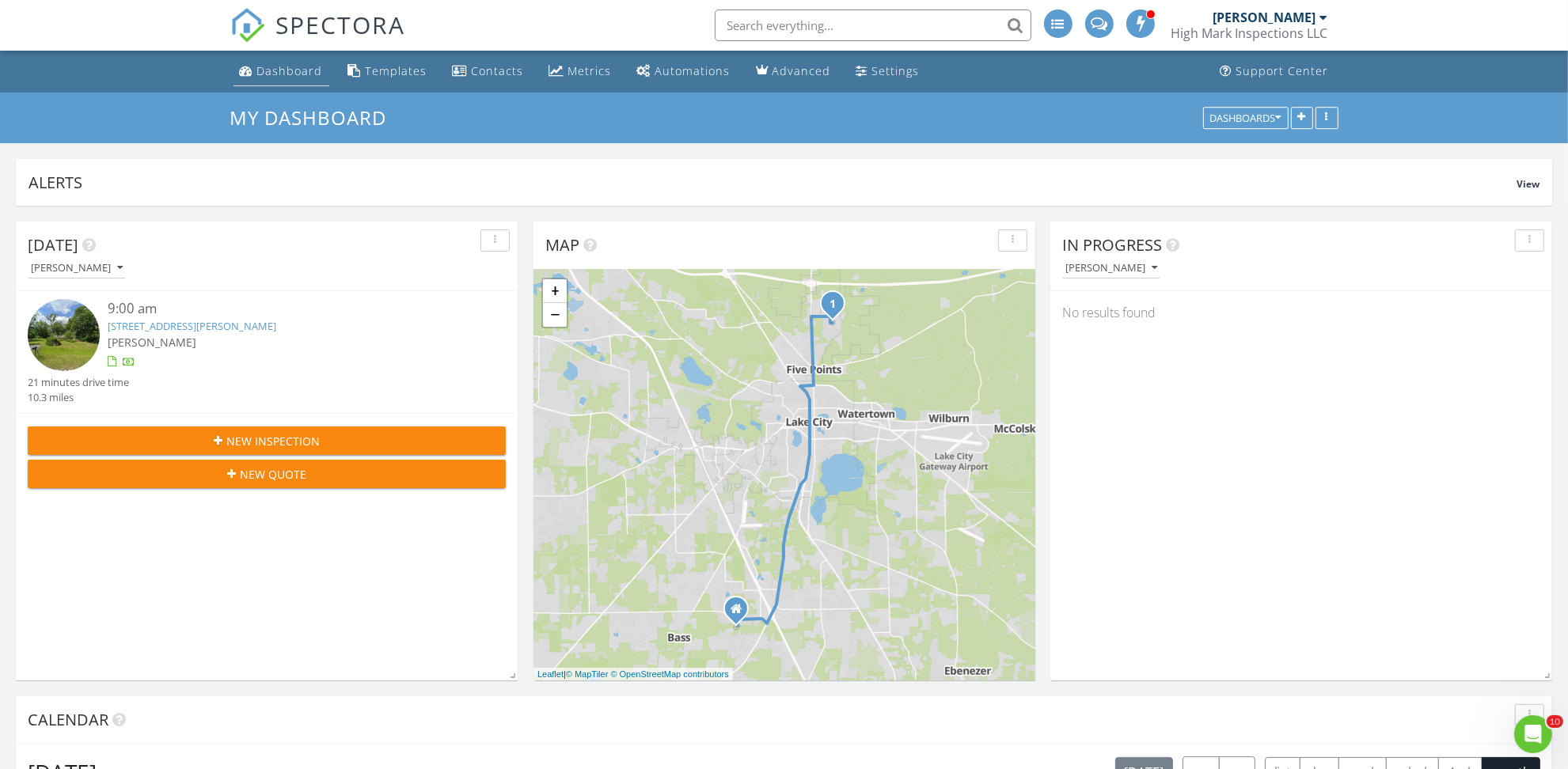 click on "Dashboard" at bounding box center [290, 70] 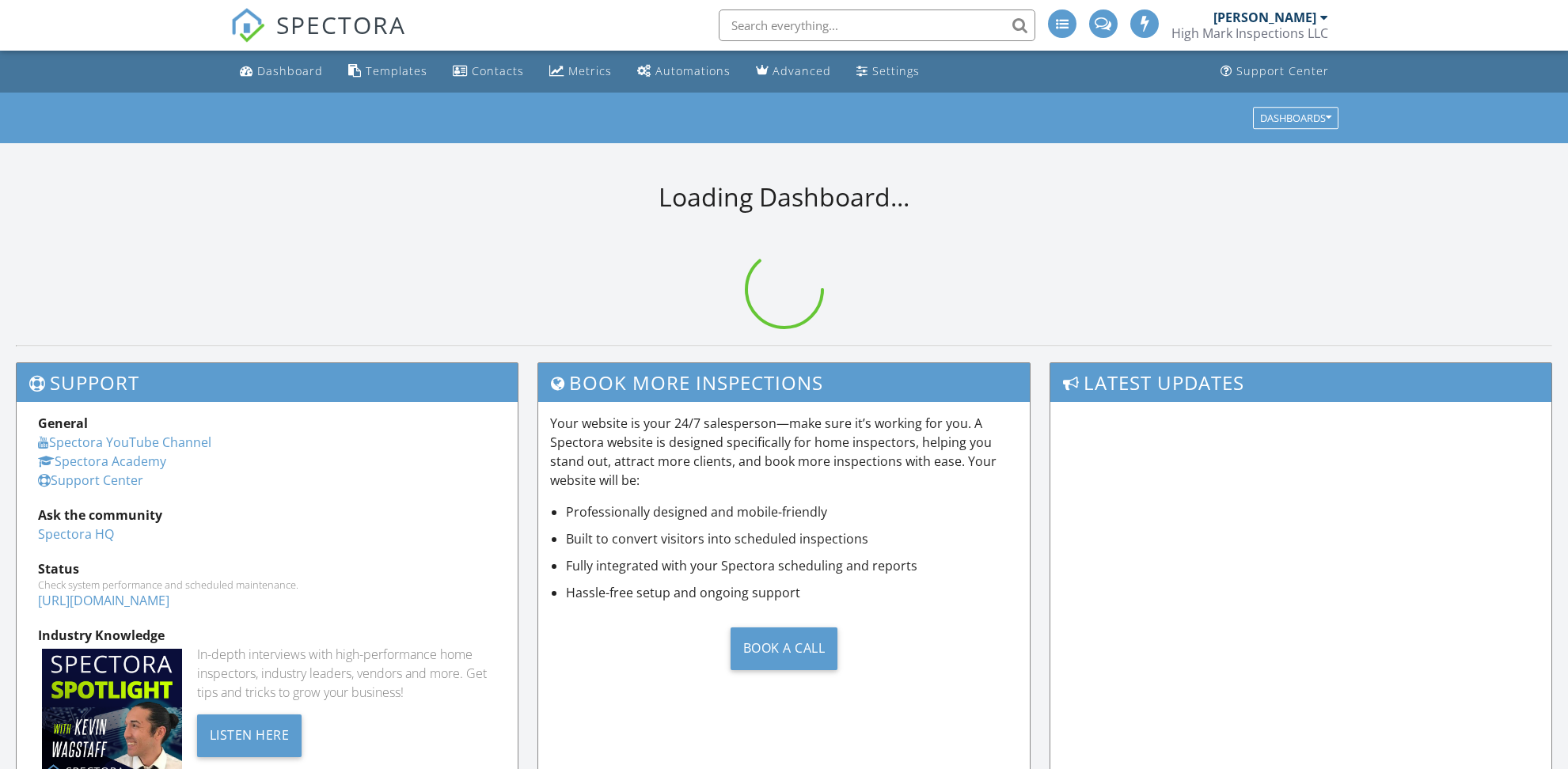 scroll, scrollTop: 0, scrollLeft: 0, axis: both 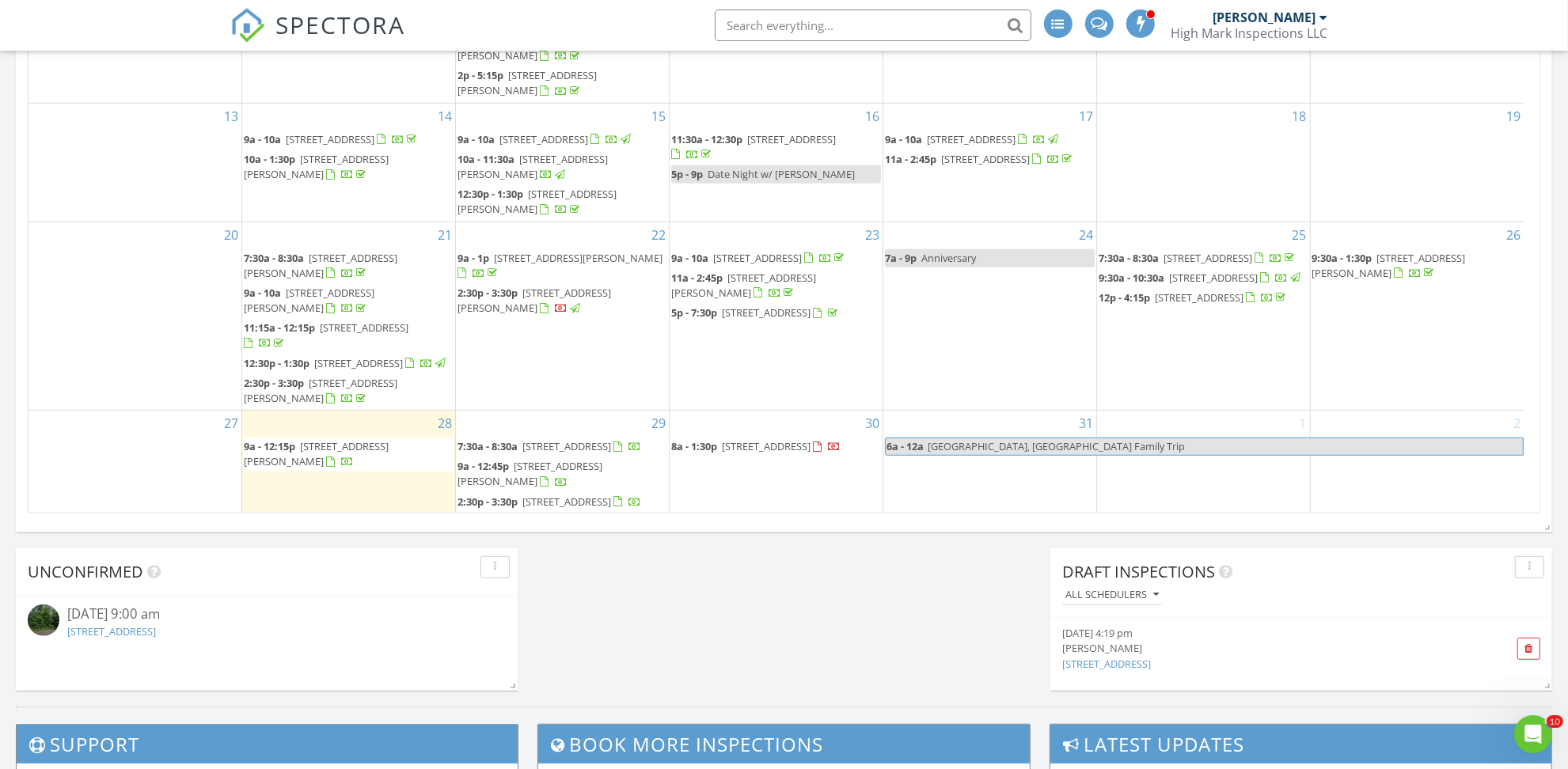 click on "581 SW Buchanan Dr, Lake City 32024" at bounding box center (578, 258) 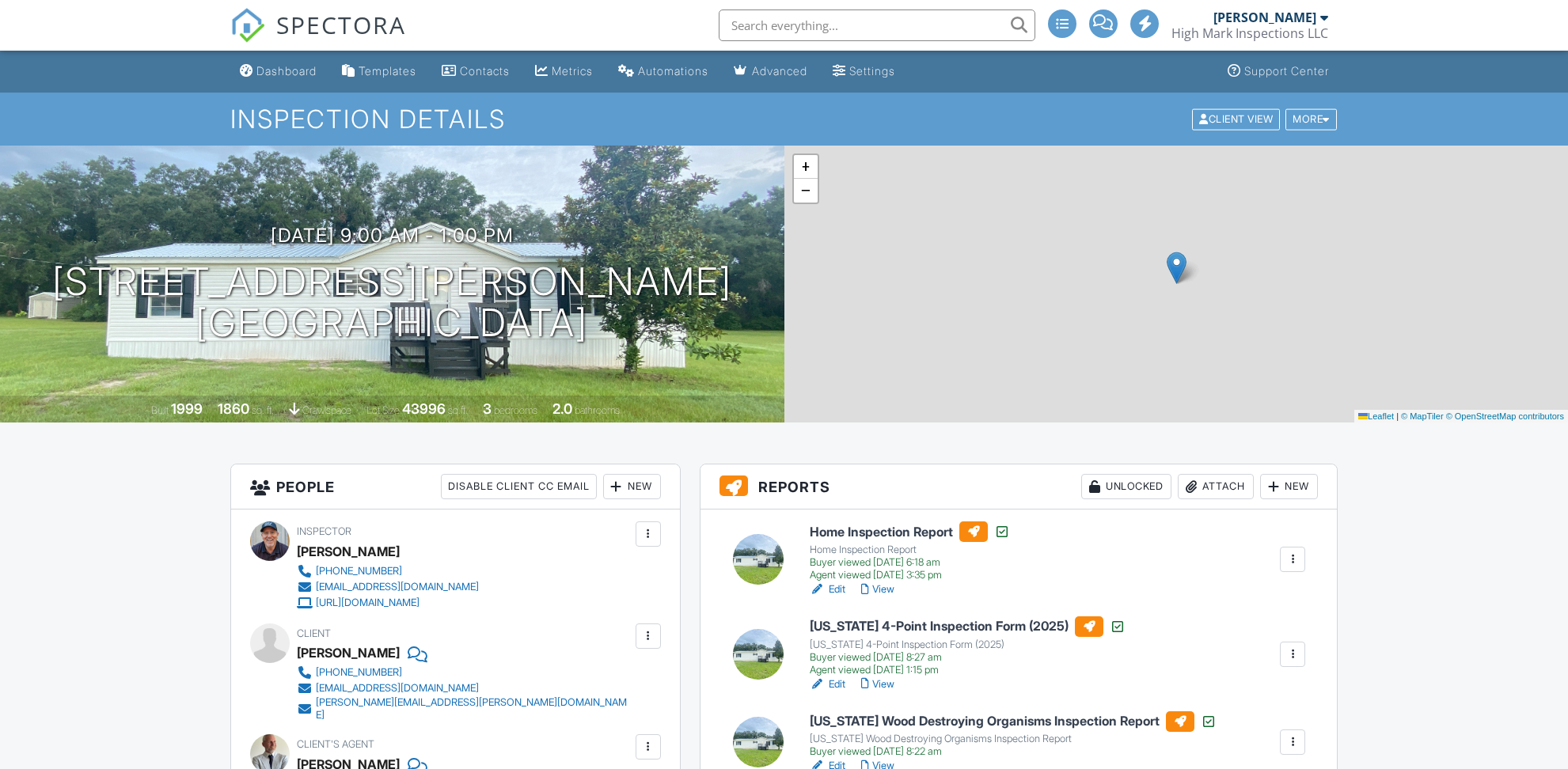 scroll, scrollTop: 0, scrollLeft: 0, axis: both 